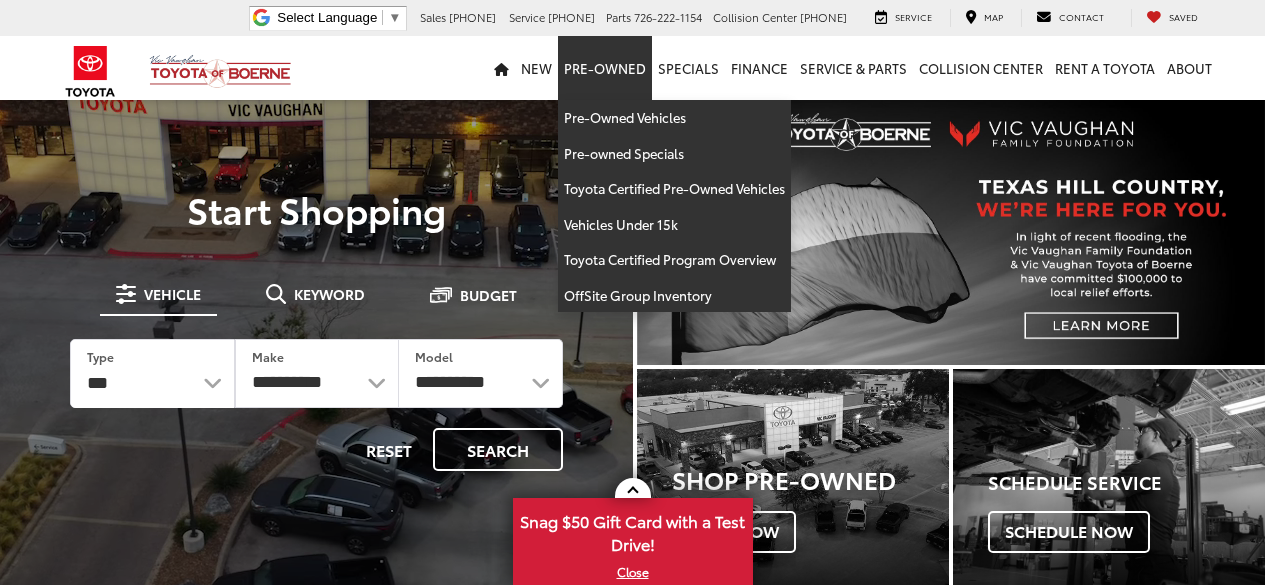 scroll, scrollTop: 0, scrollLeft: 0, axis: both 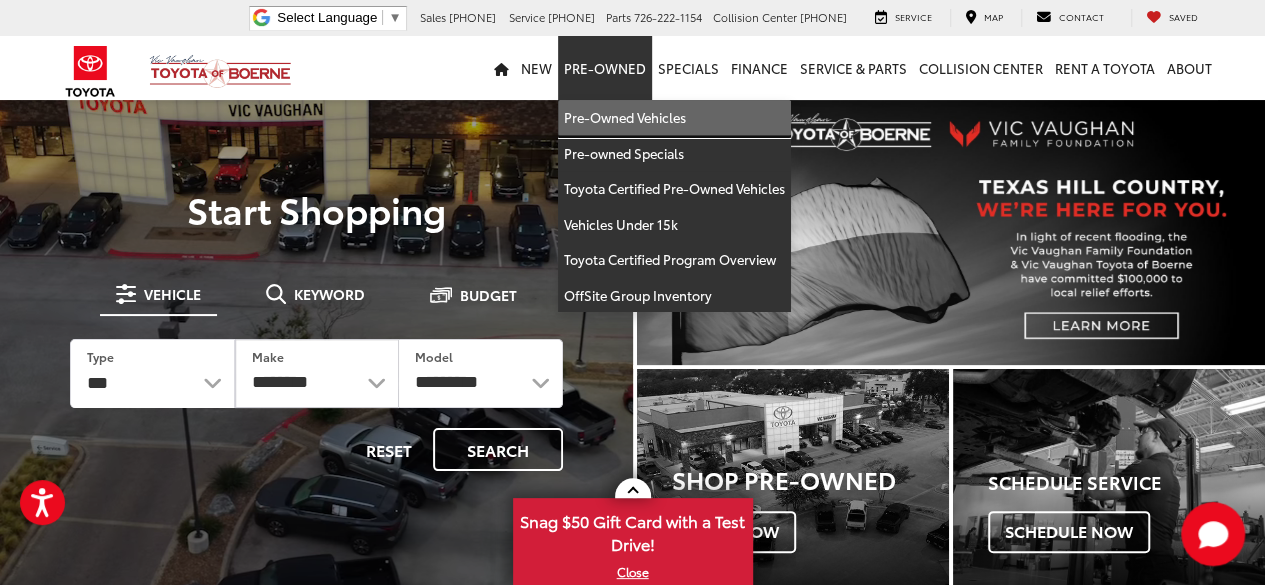 click on "Pre-Owned Vehicles" at bounding box center [674, 118] 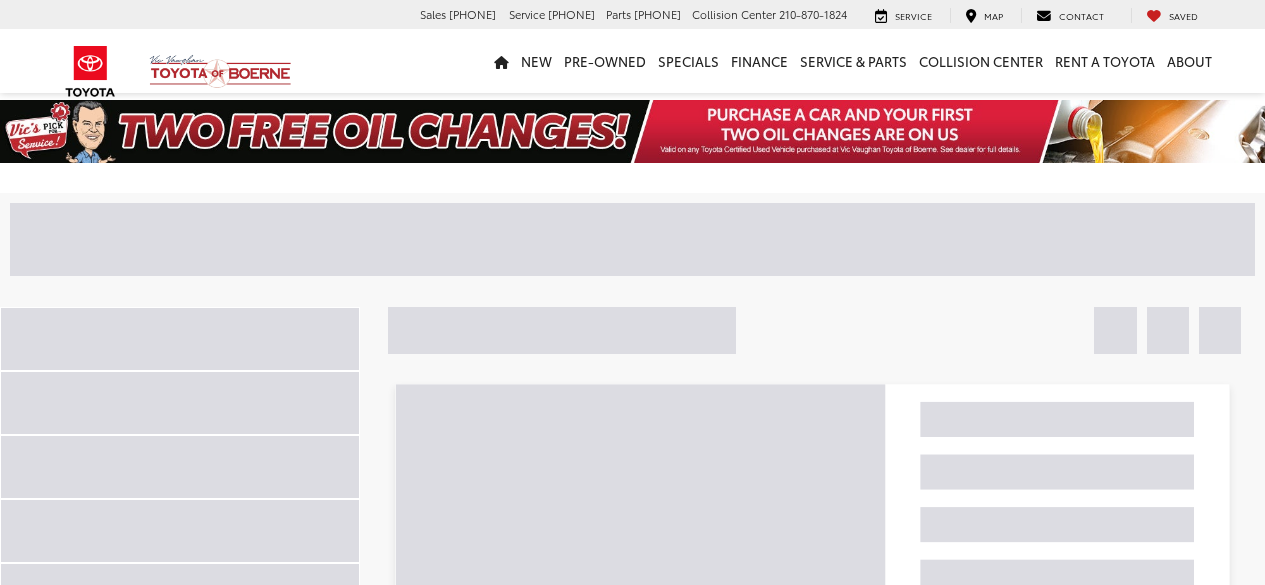 scroll, scrollTop: 0, scrollLeft: 0, axis: both 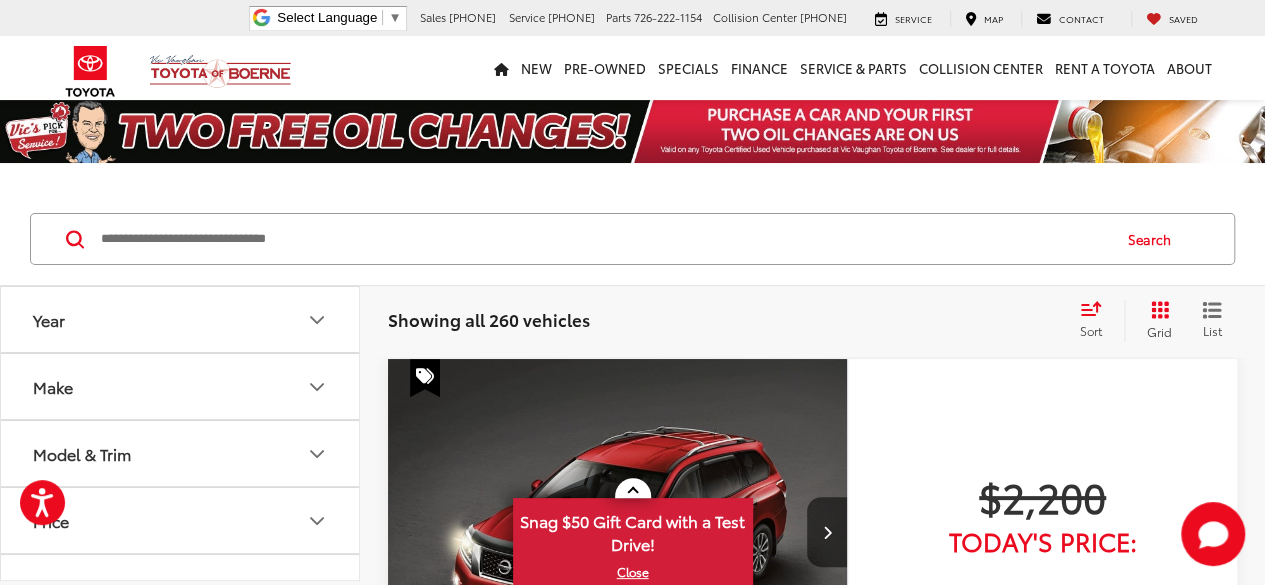 click 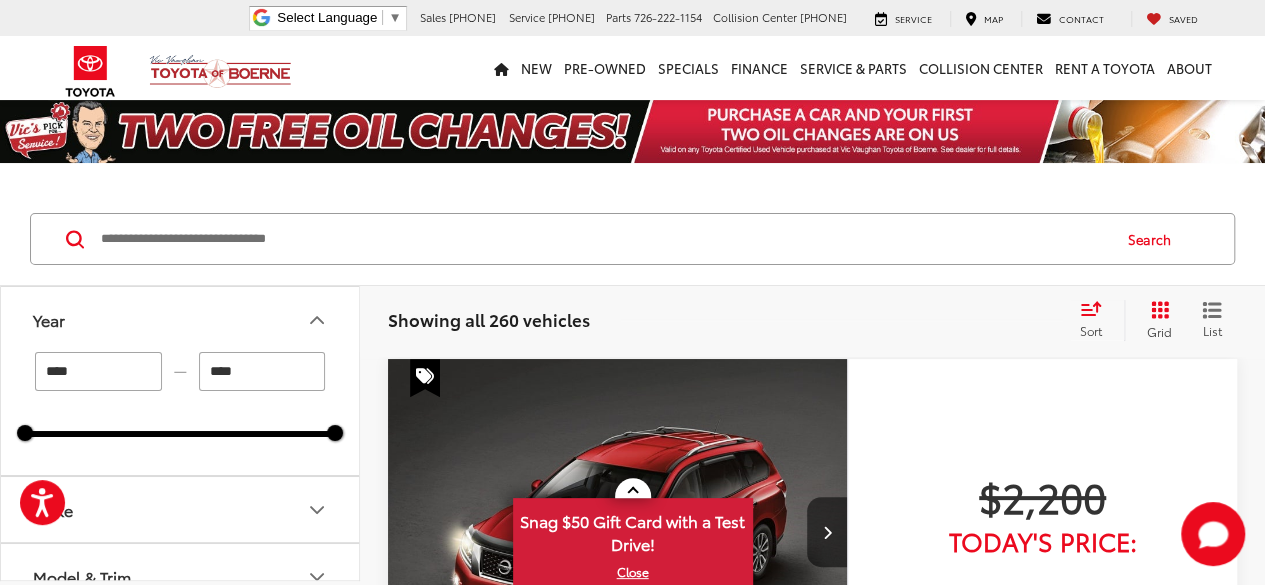 drag, startPoint x: 144, startPoint y: 362, endPoint x: 5, endPoint y: 370, distance: 139.23003 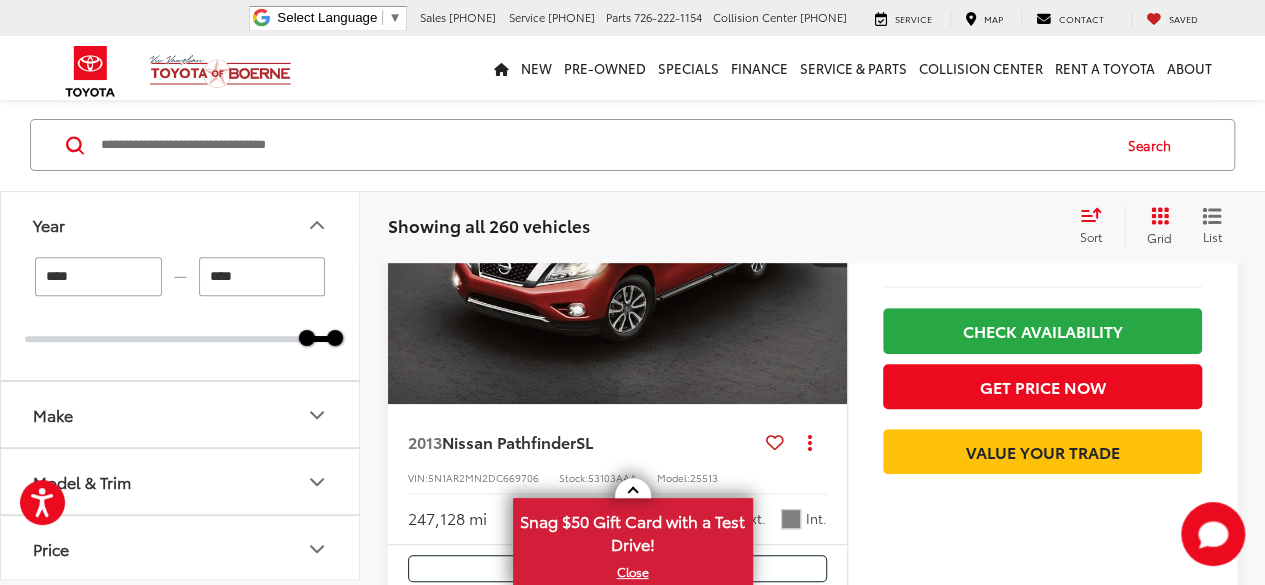 click on "Make" at bounding box center [181, 414] 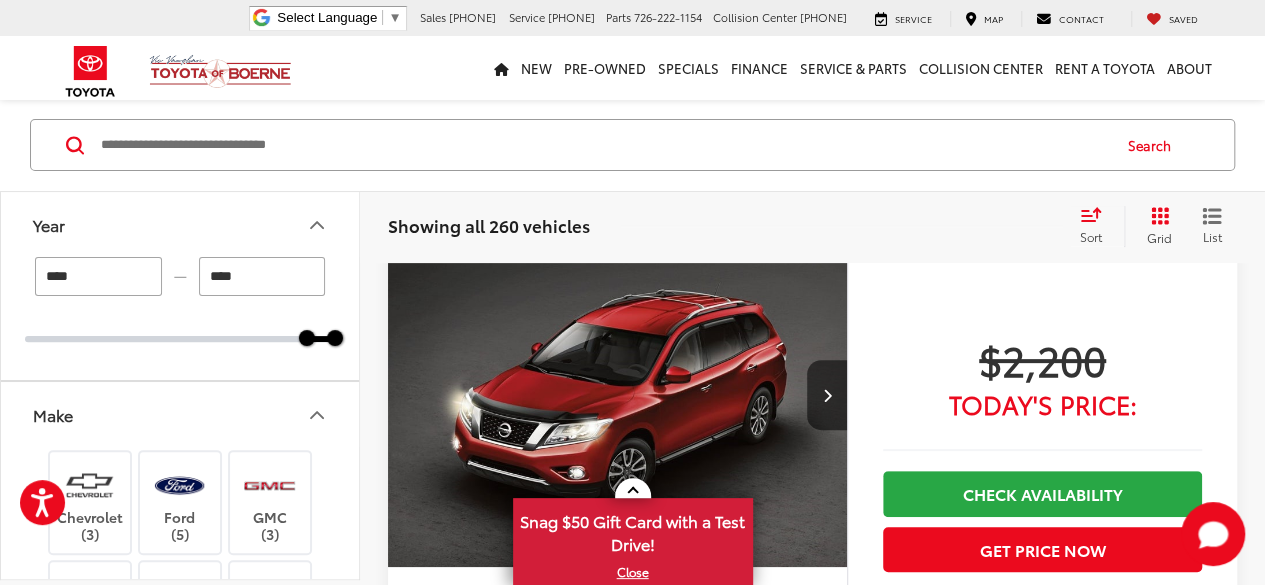scroll, scrollTop: 94, scrollLeft: 0, axis: vertical 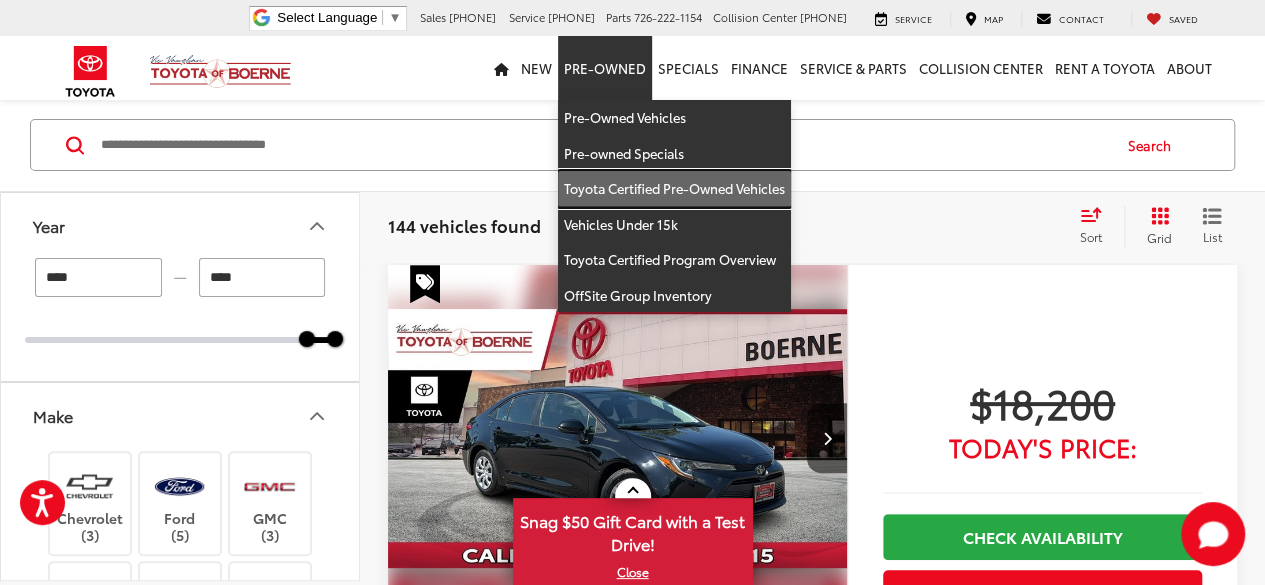 click on "Toyota Certified Pre-Owned Vehicles" at bounding box center [674, 189] 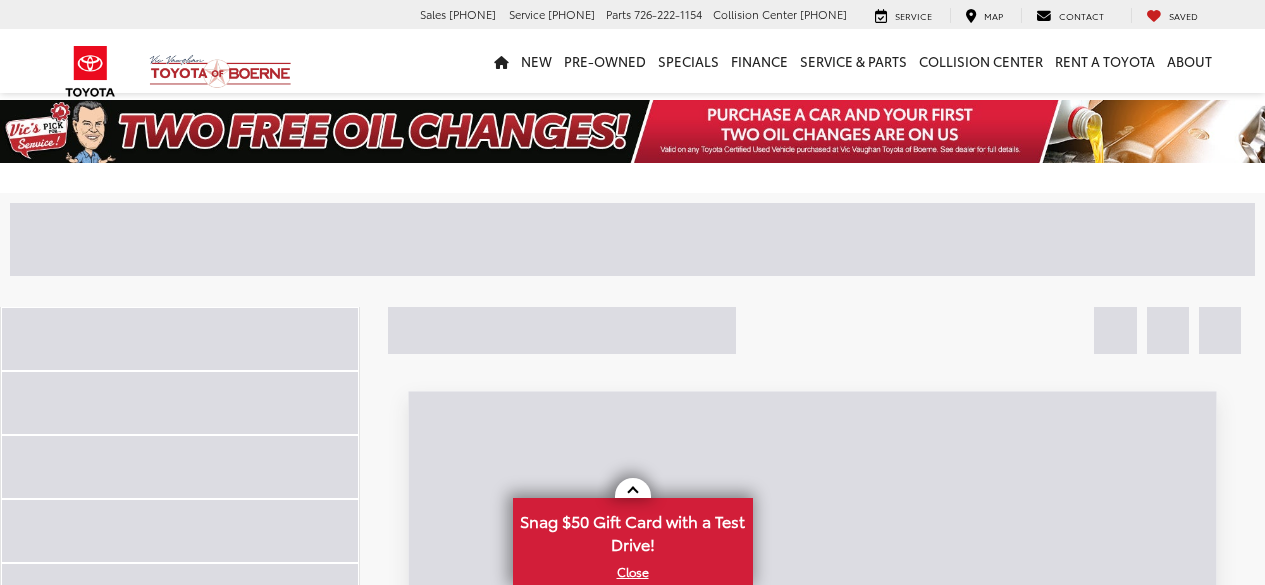 scroll, scrollTop: 0, scrollLeft: 0, axis: both 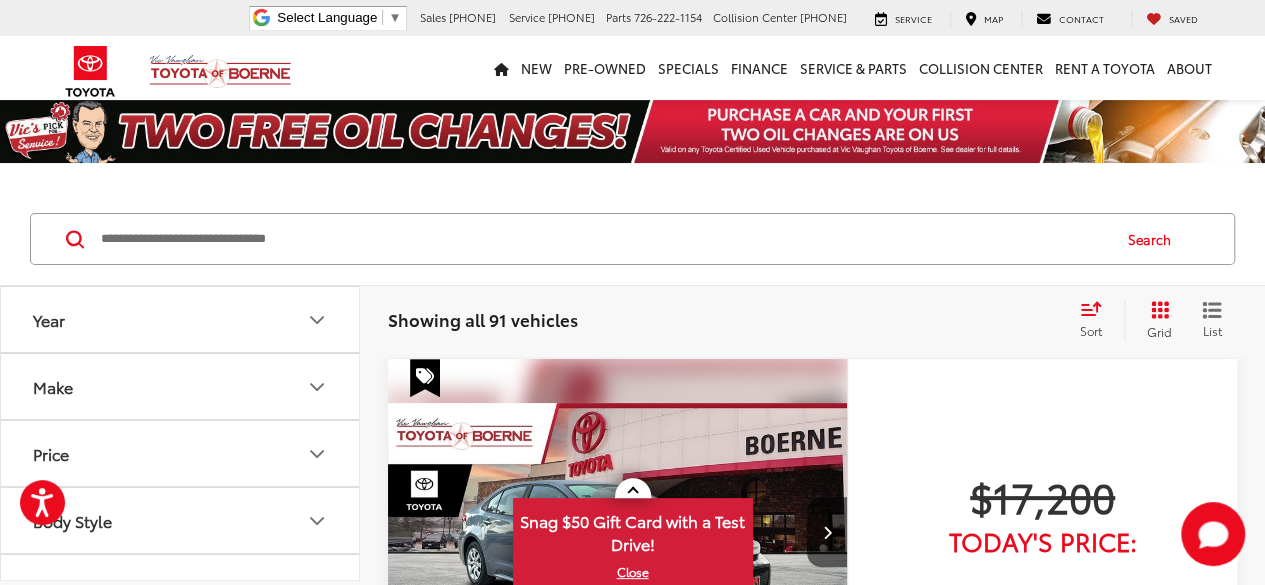 click 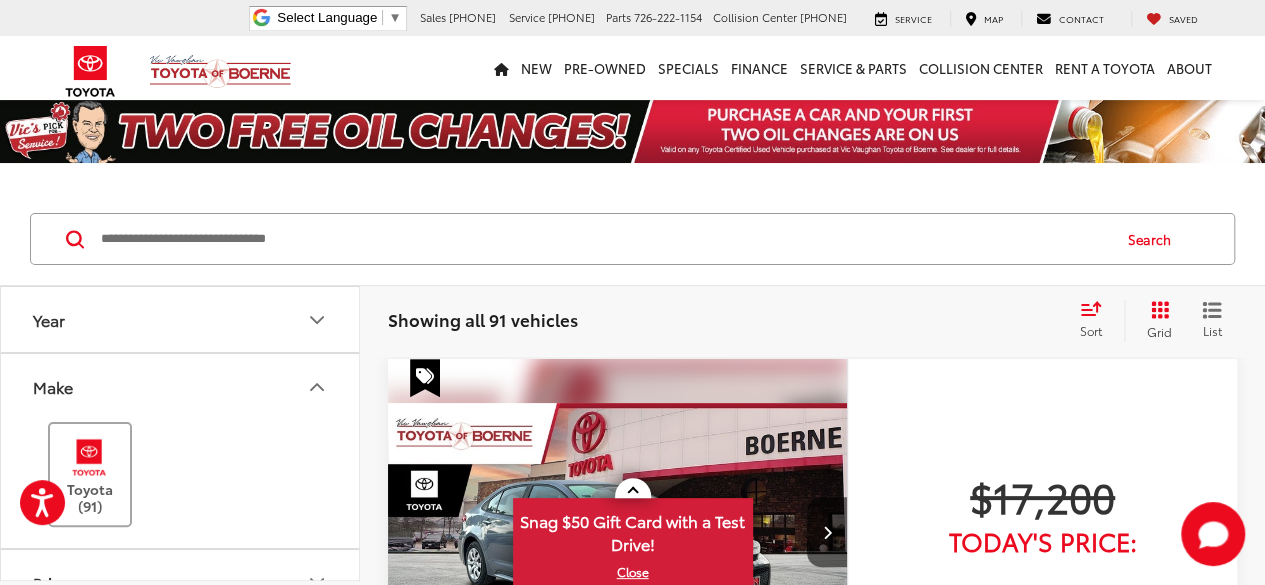 click at bounding box center (89, 457) 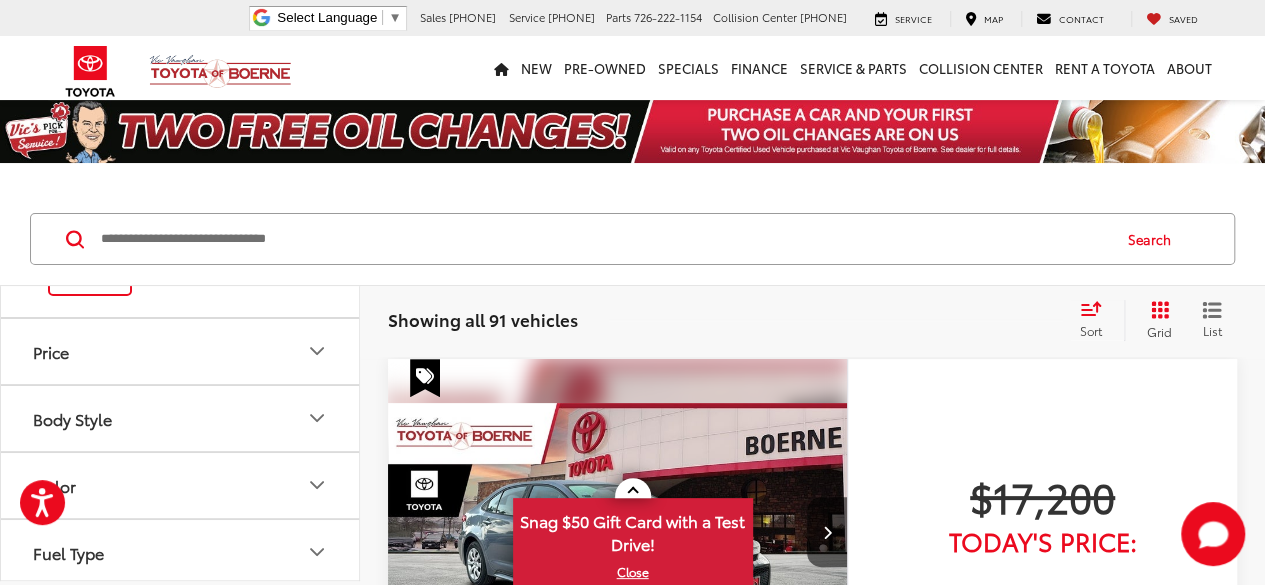 scroll, scrollTop: 200, scrollLeft: 0, axis: vertical 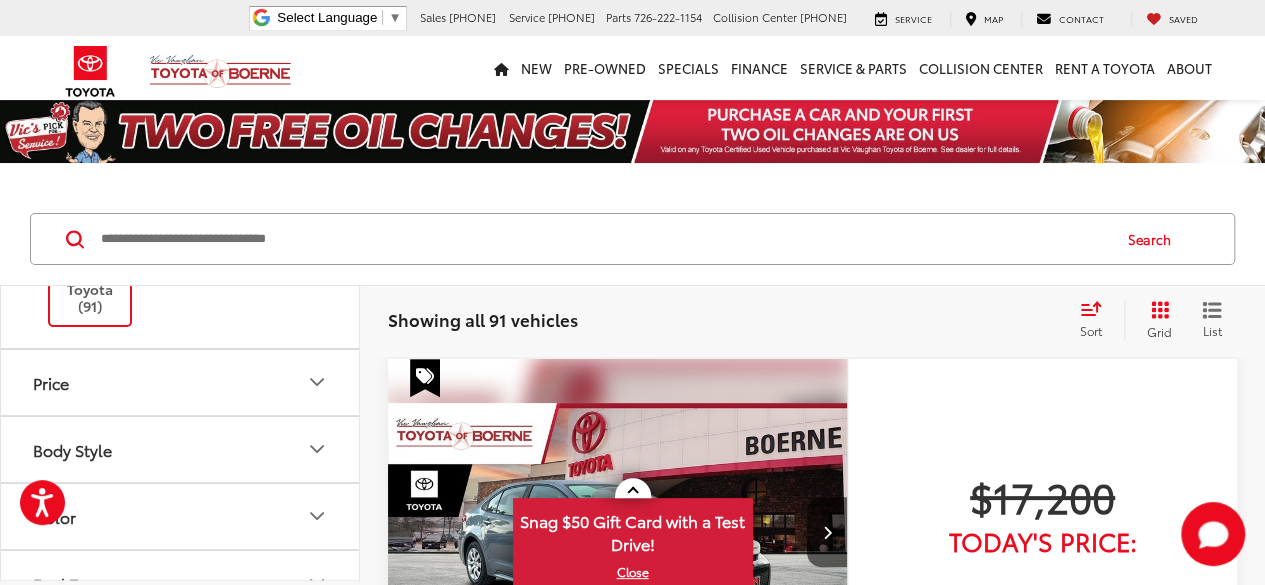 click on "Price" at bounding box center [181, 382] 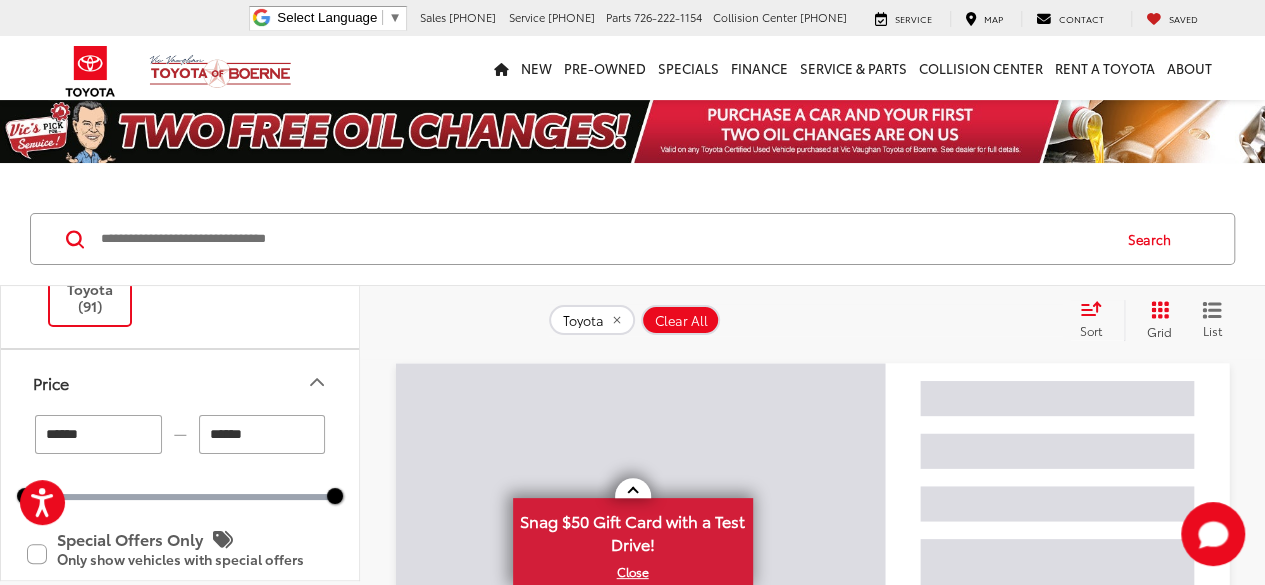 click on "Price" at bounding box center [181, 382] 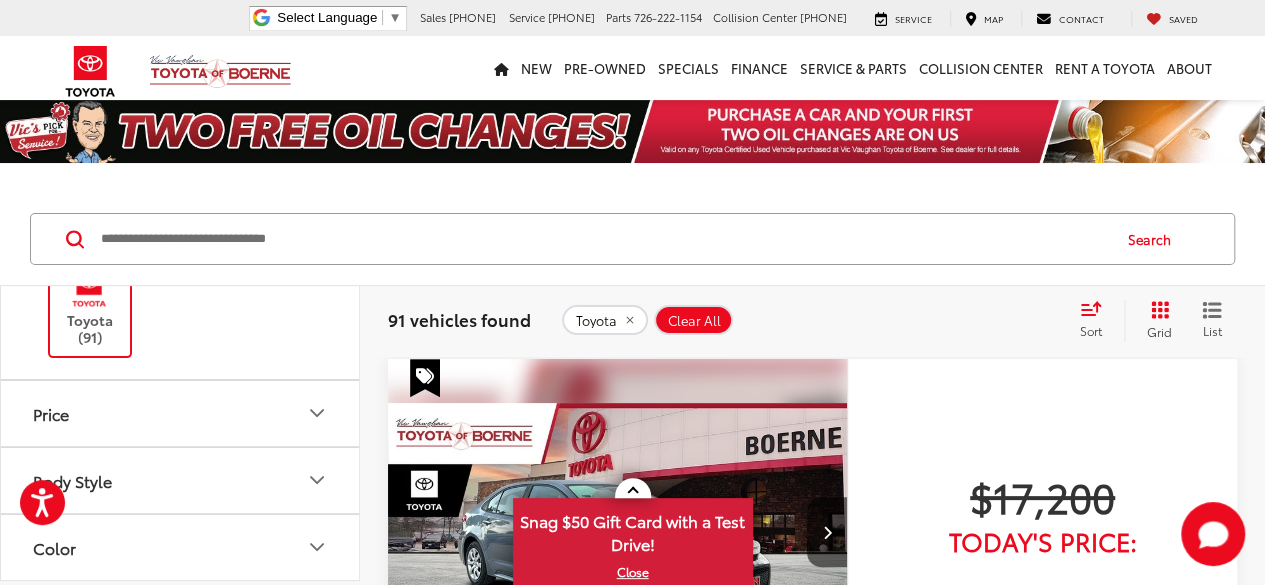 scroll, scrollTop: 200, scrollLeft: 0, axis: vertical 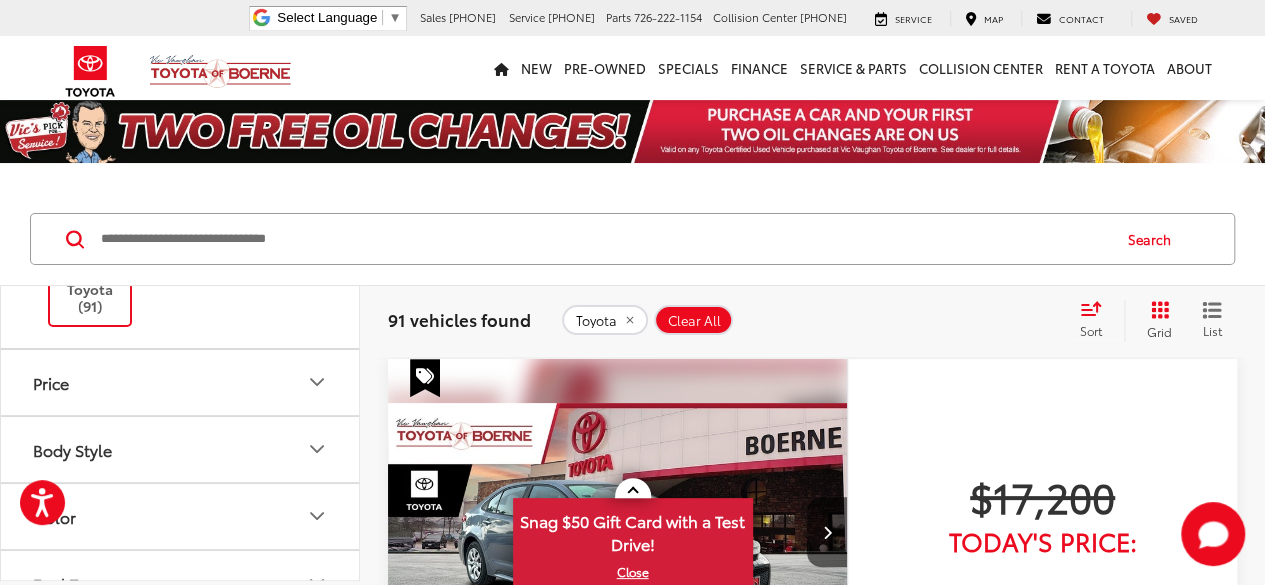click on "Body Style" at bounding box center [181, 449] 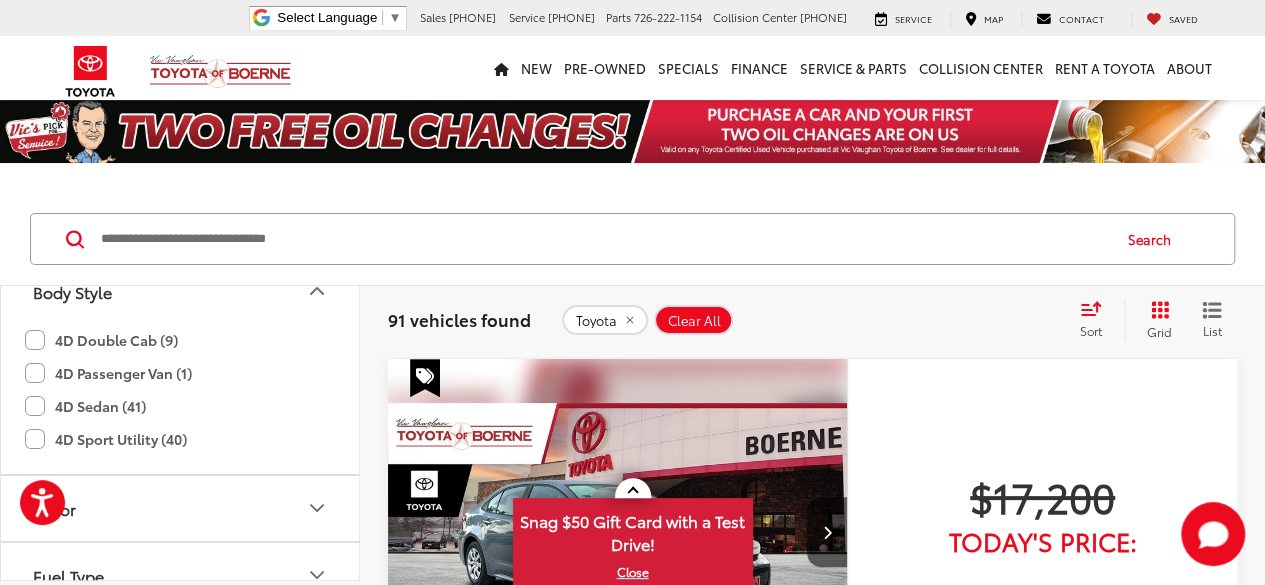 scroll, scrollTop: 400, scrollLeft: 0, axis: vertical 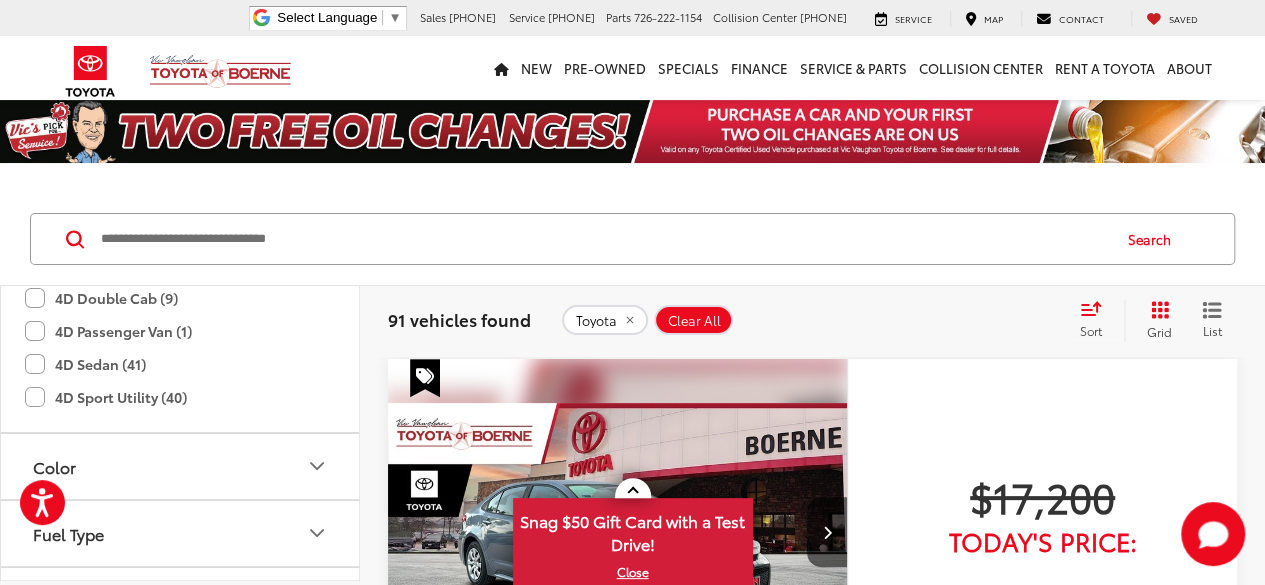 click on "4D Double Cab (9)" 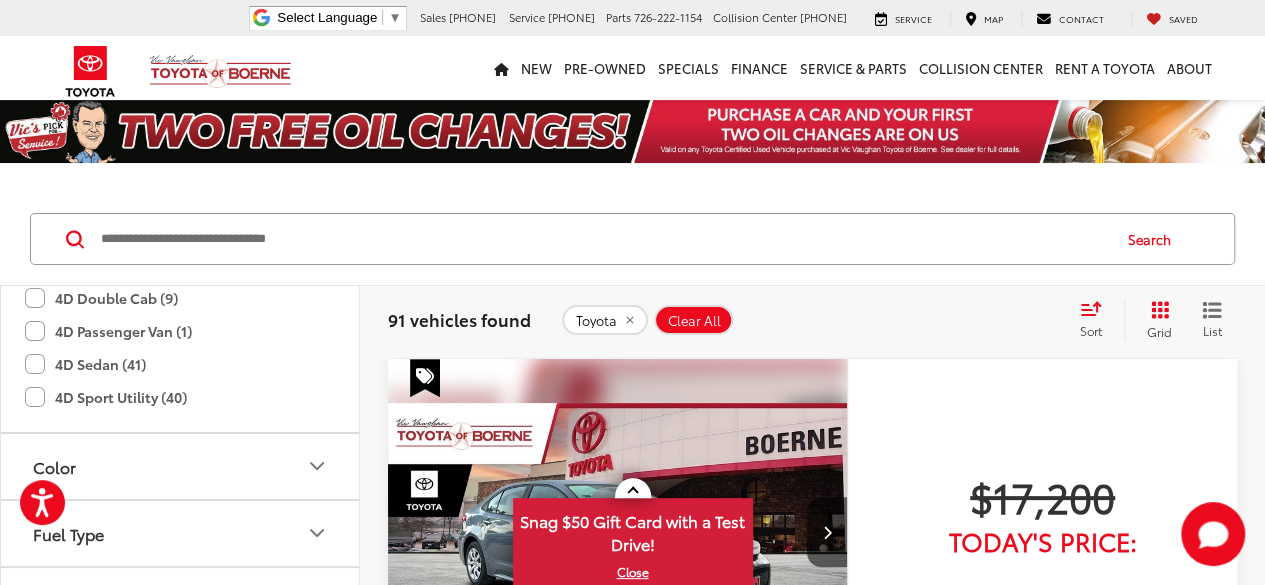 scroll, scrollTop: 390, scrollLeft: 0, axis: vertical 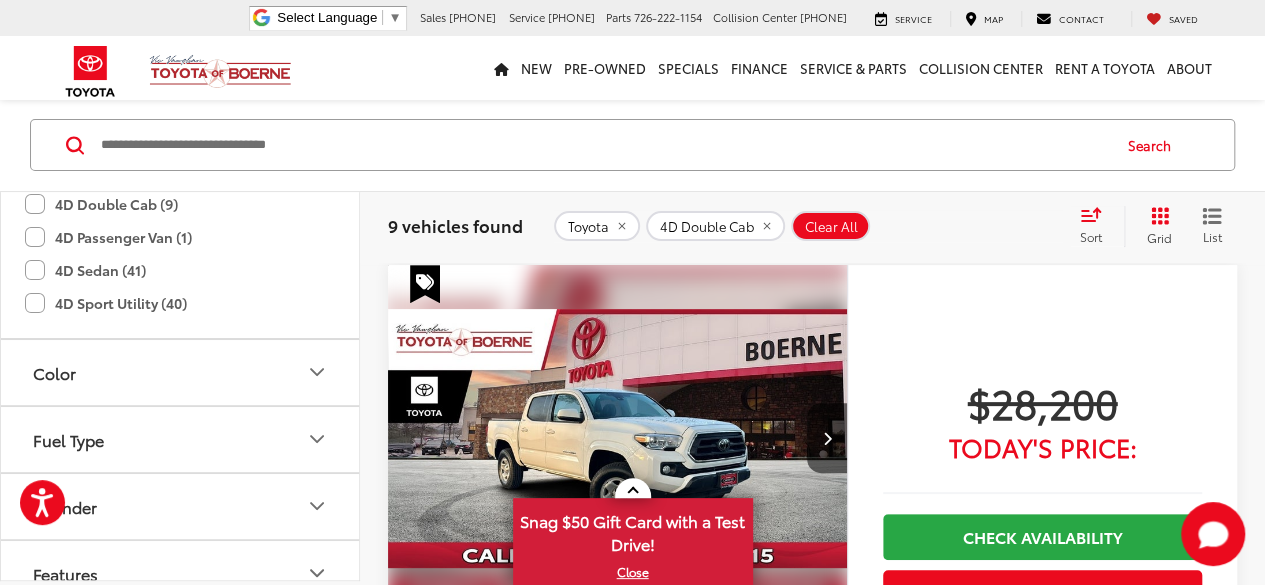 click at bounding box center (618, 438) 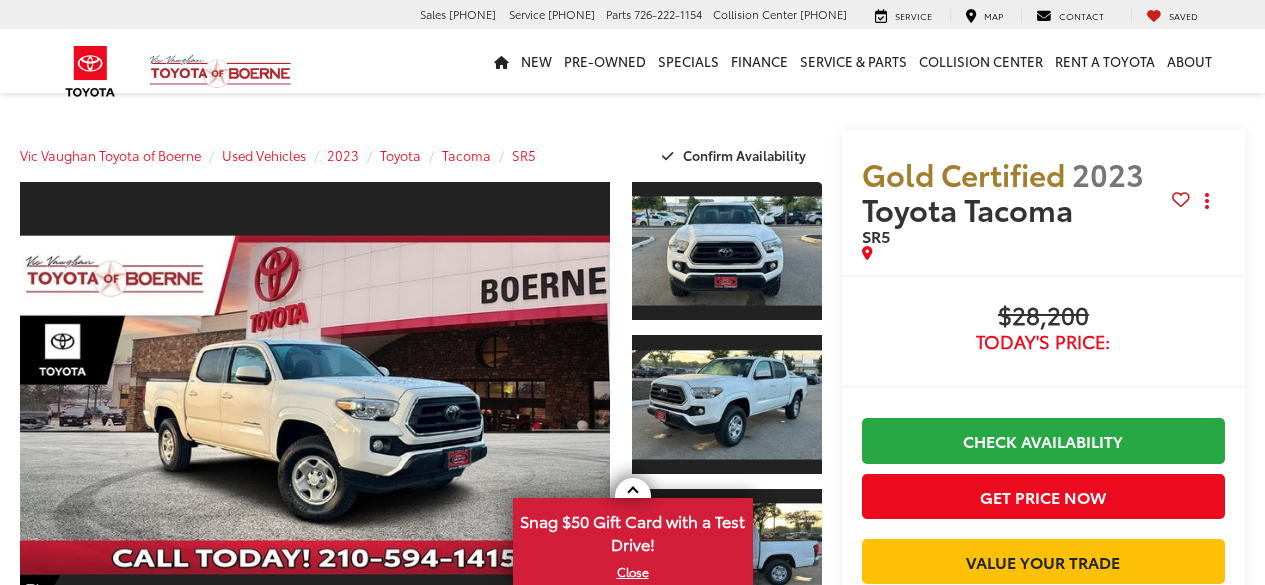 scroll, scrollTop: 0, scrollLeft: 0, axis: both 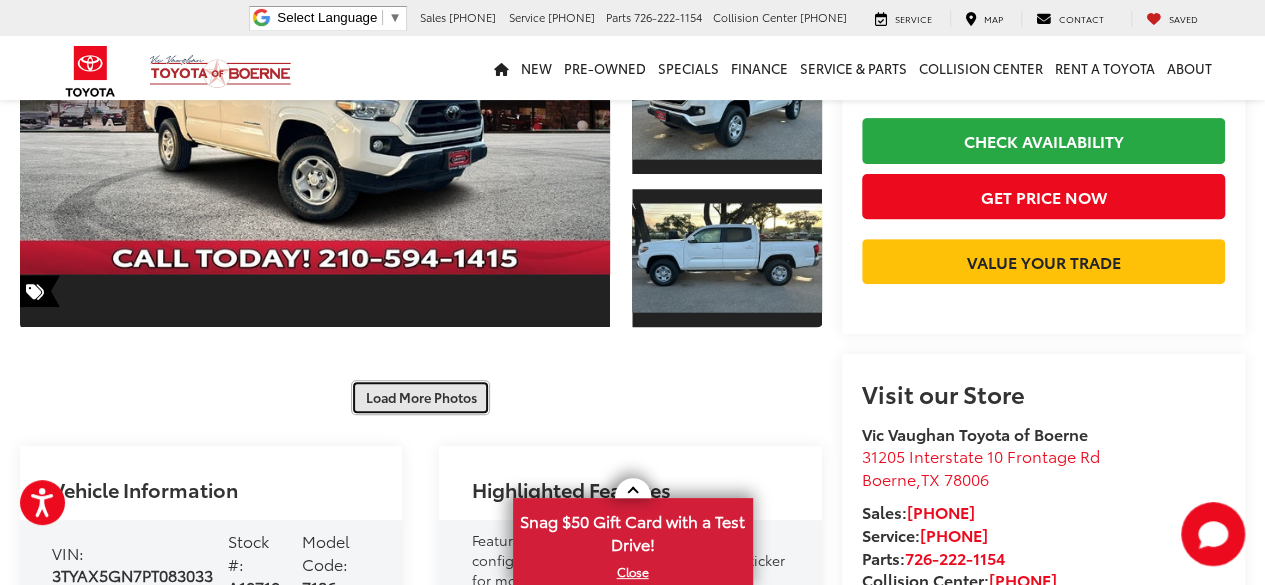 click on "Load More Photos" at bounding box center [420, 397] 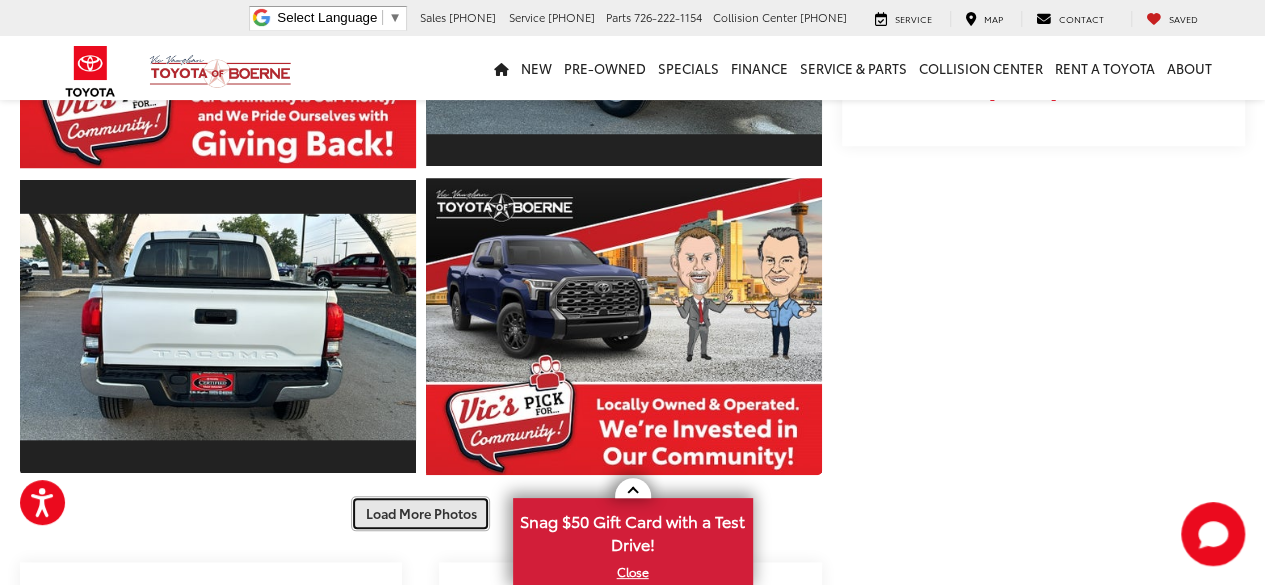 scroll, scrollTop: 900, scrollLeft: 0, axis: vertical 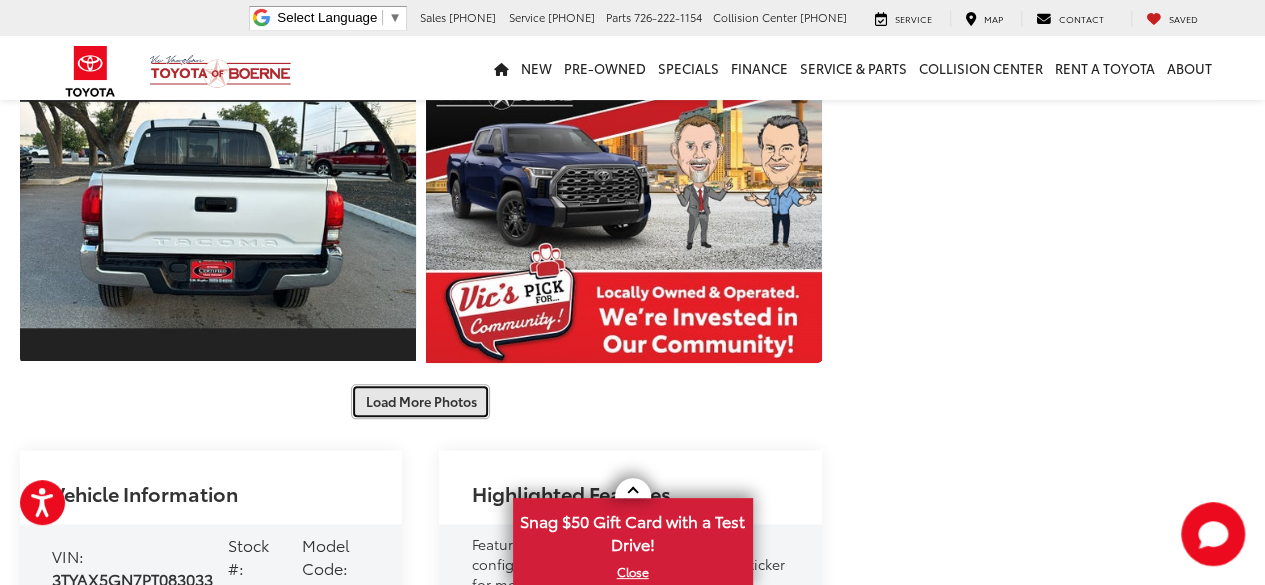 click on "Load More Photos" at bounding box center [420, 401] 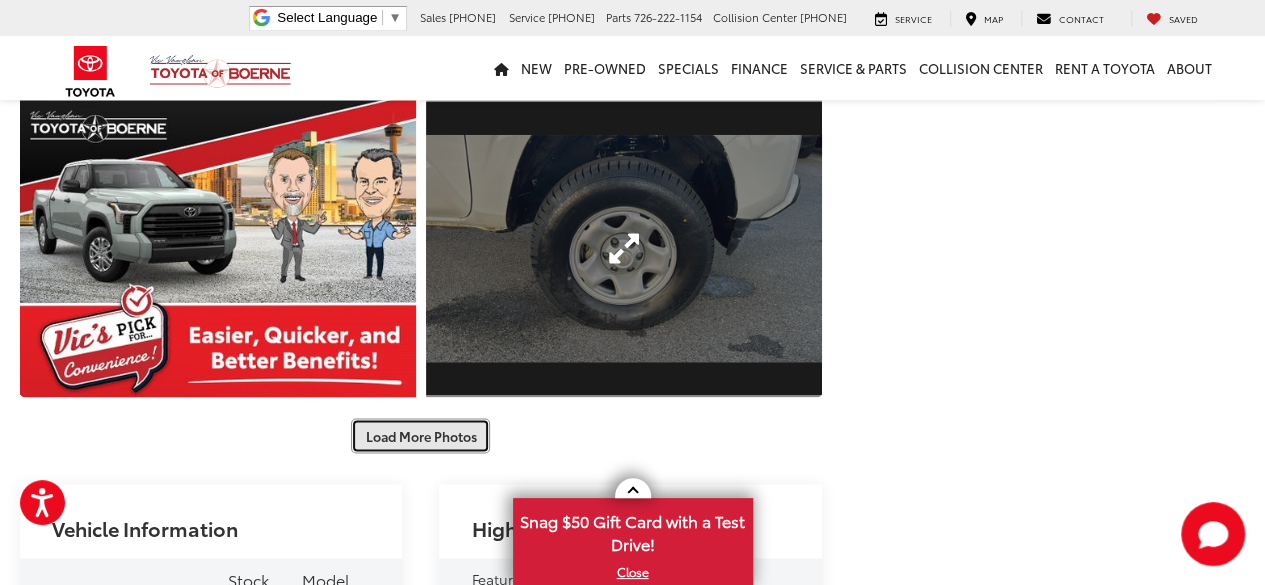 scroll, scrollTop: 1600, scrollLeft: 0, axis: vertical 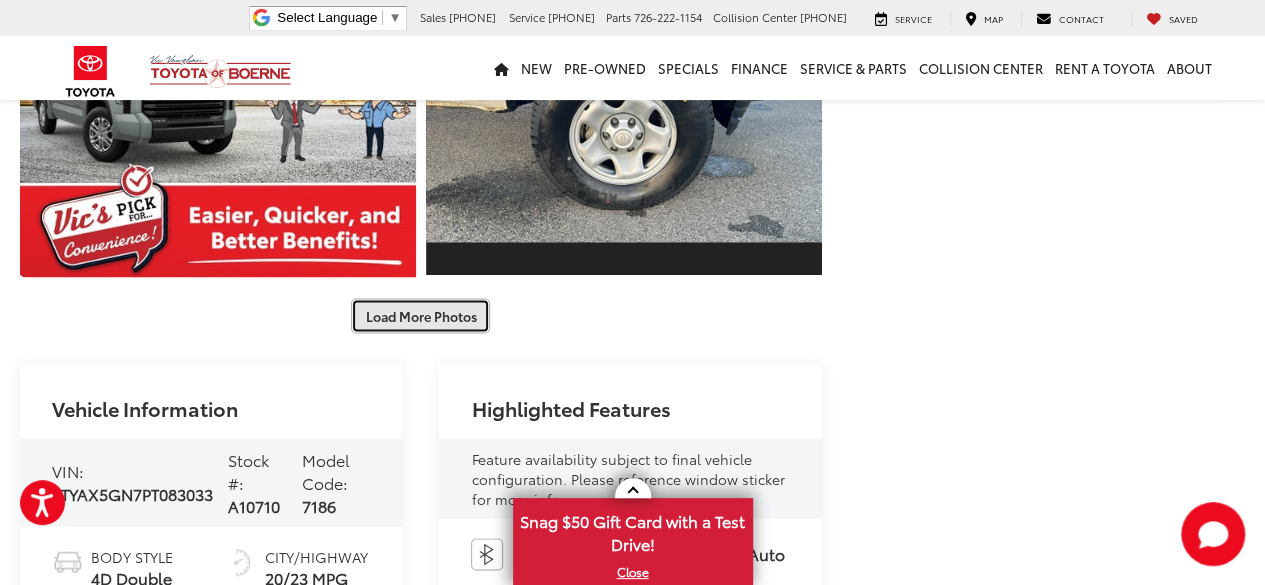 click on "Load More Photos" at bounding box center (420, 315) 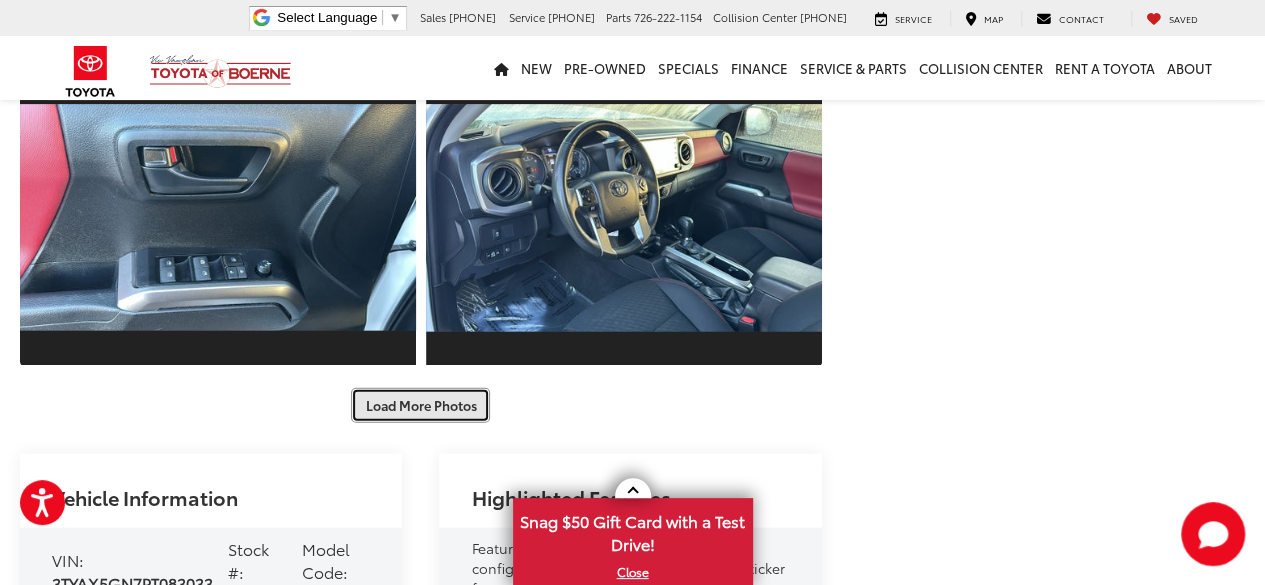 scroll, scrollTop: 2200, scrollLeft: 0, axis: vertical 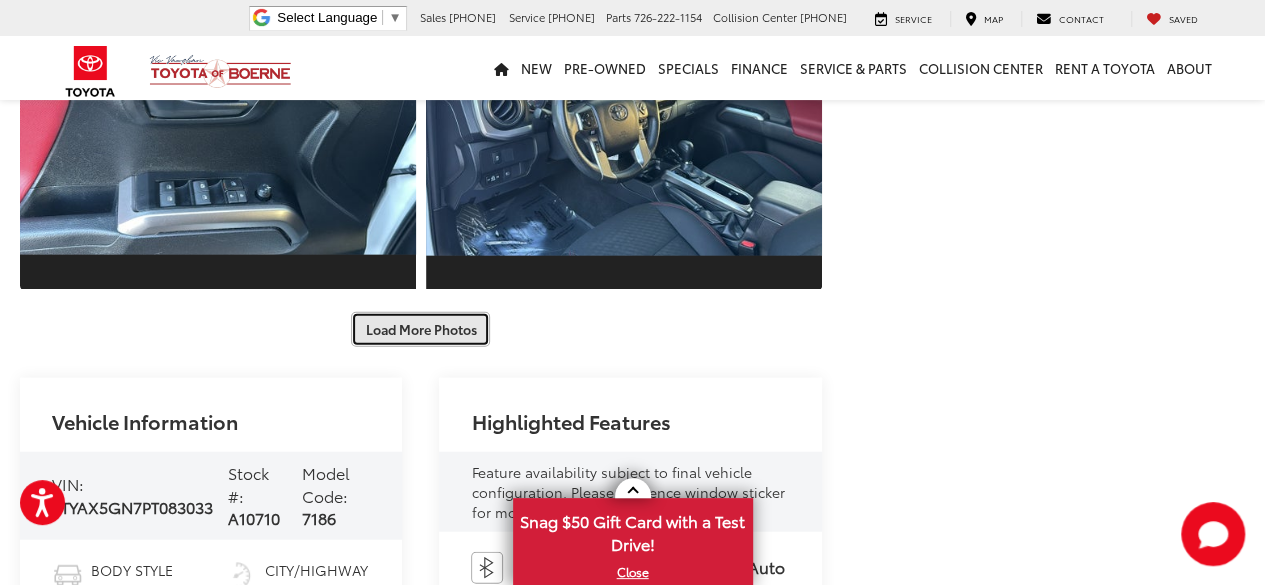 click on "Load More Photos" at bounding box center [420, 329] 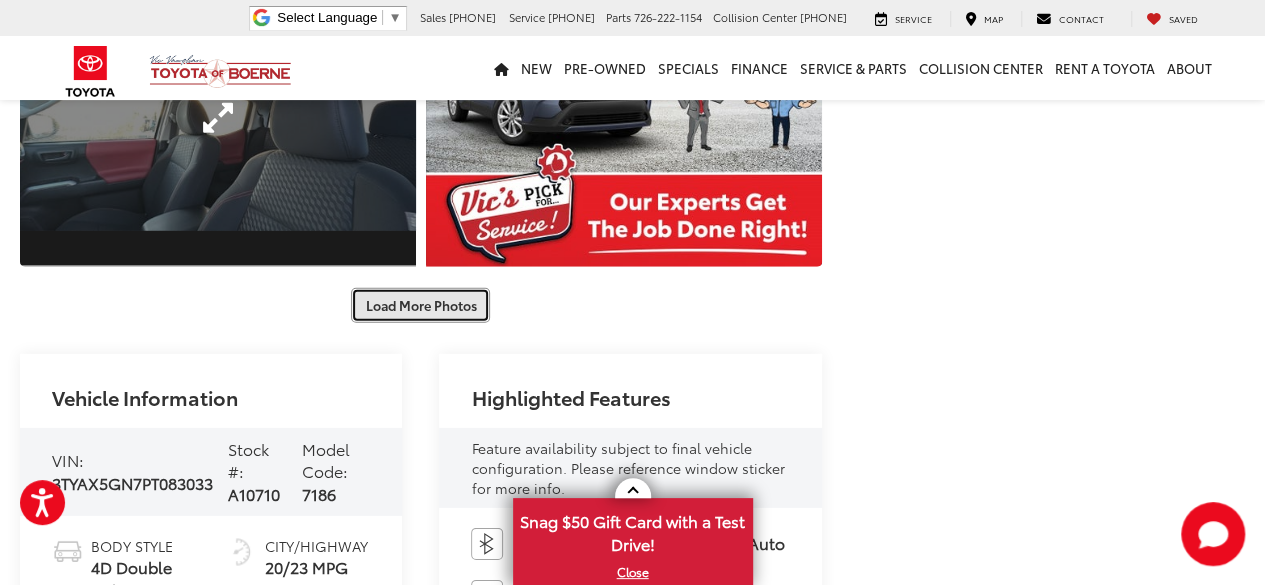 scroll, scrollTop: 2900, scrollLeft: 0, axis: vertical 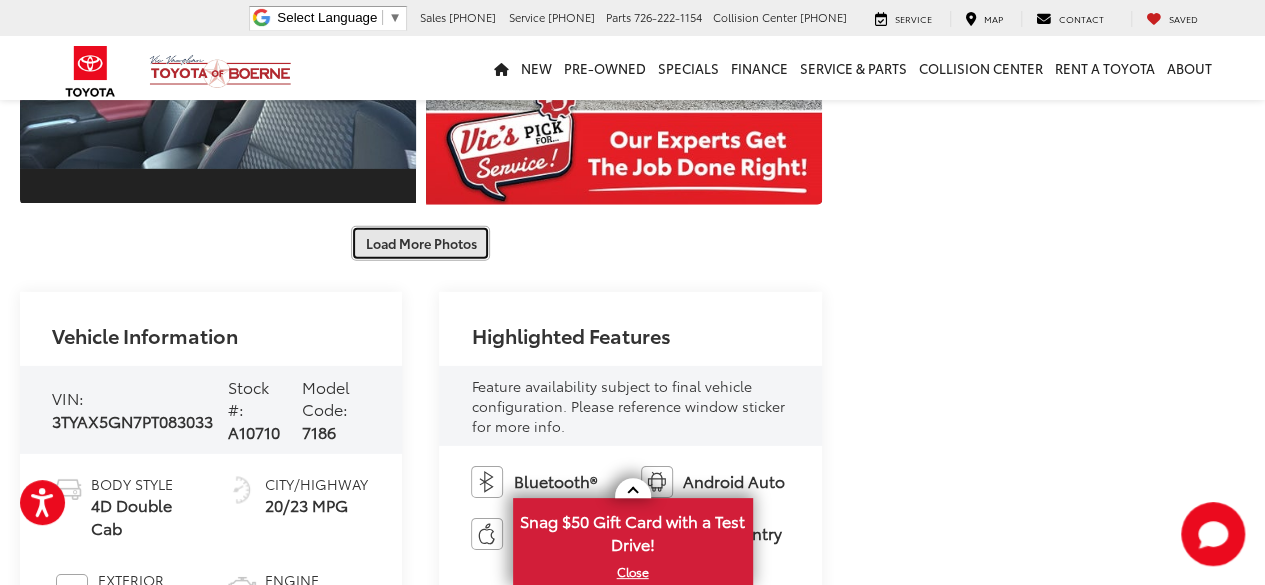 click on "Load More Photos" at bounding box center [420, 243] 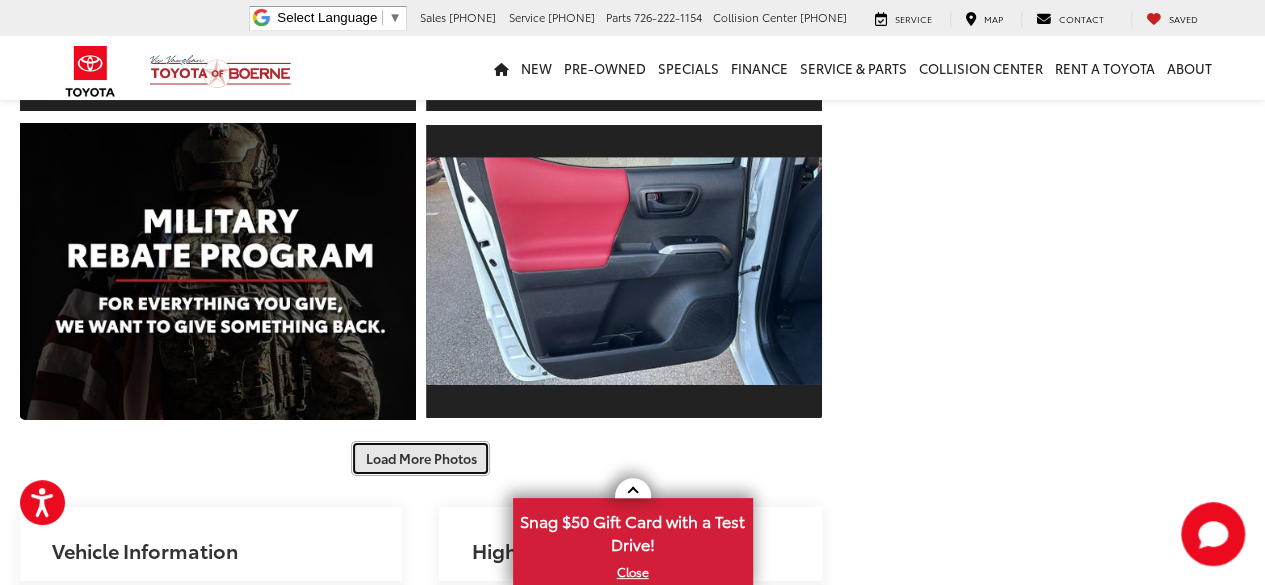 scroll, scrollTop: 3300, scrollLeft: 0, axis: vertical 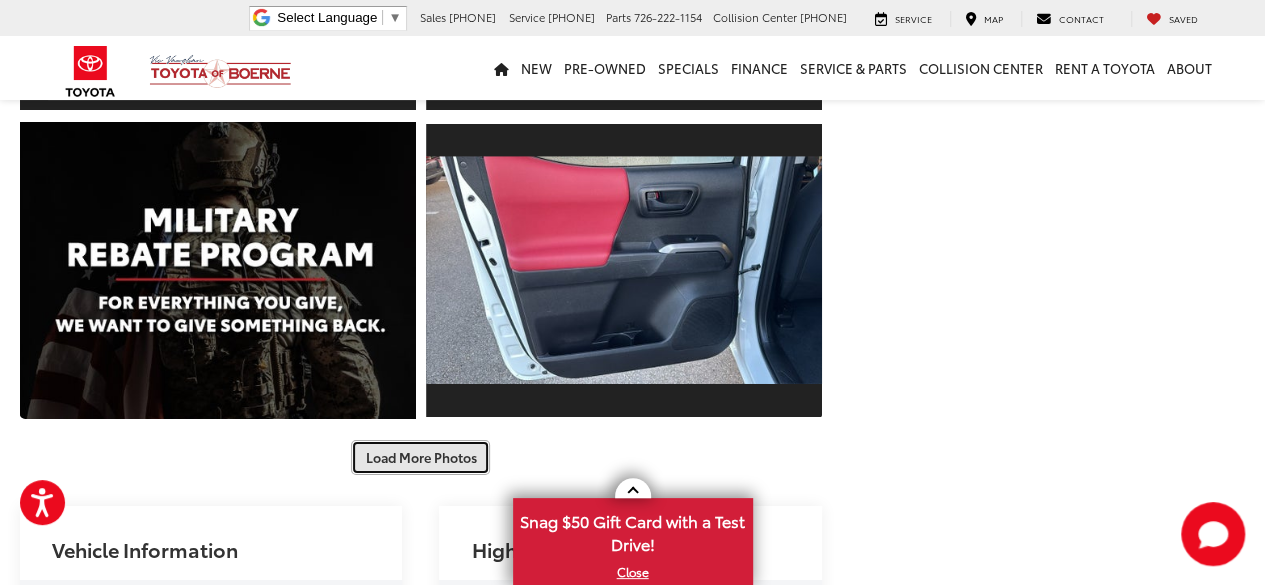 click on "Load More Photos" at bounding box center (420, 457) 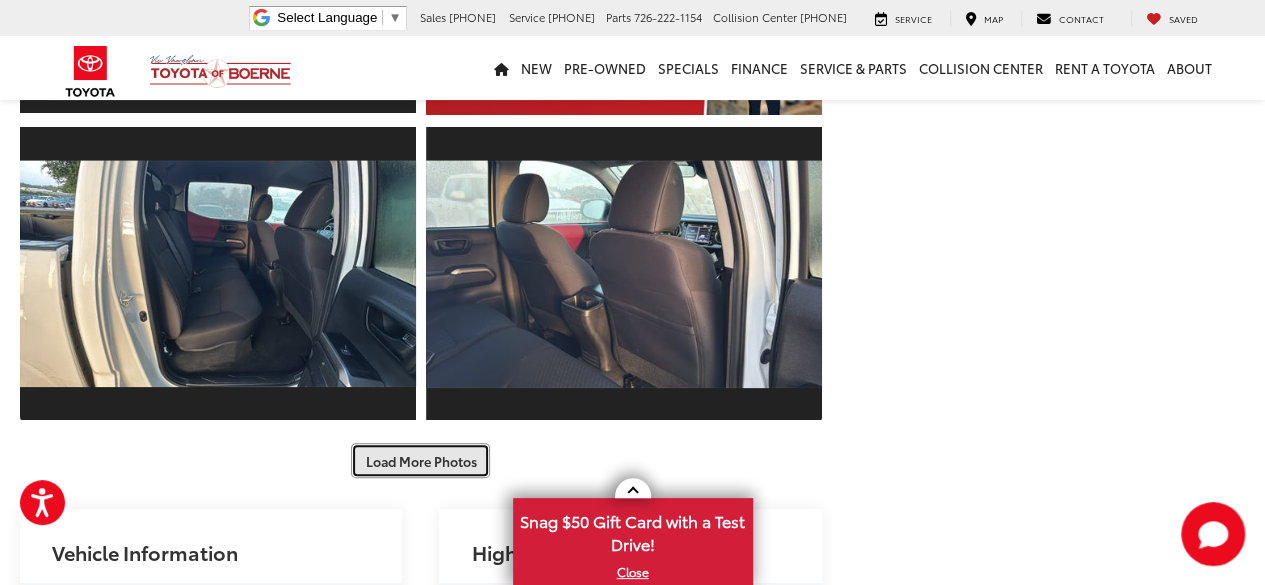 scroll, scrollTop: 4000, scrollLeft: 0, axis: vertical 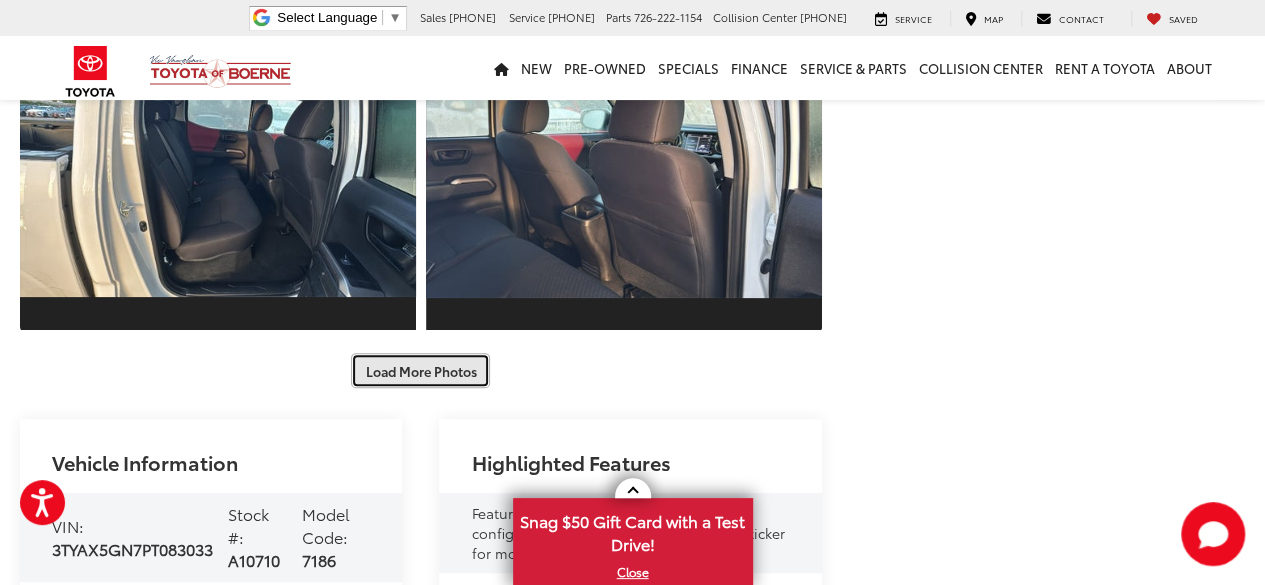 click on "Load More Photos" at bounding box center [420, 370] 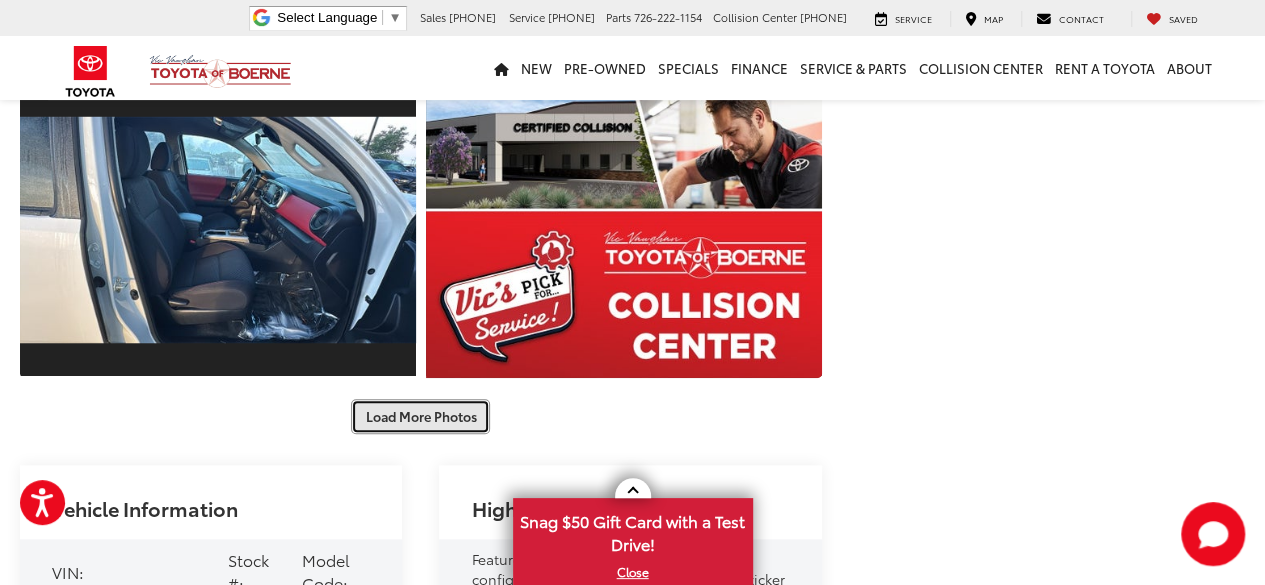 scroll, scrollTop: 4600, scrollLeft: 0, axis: vertical 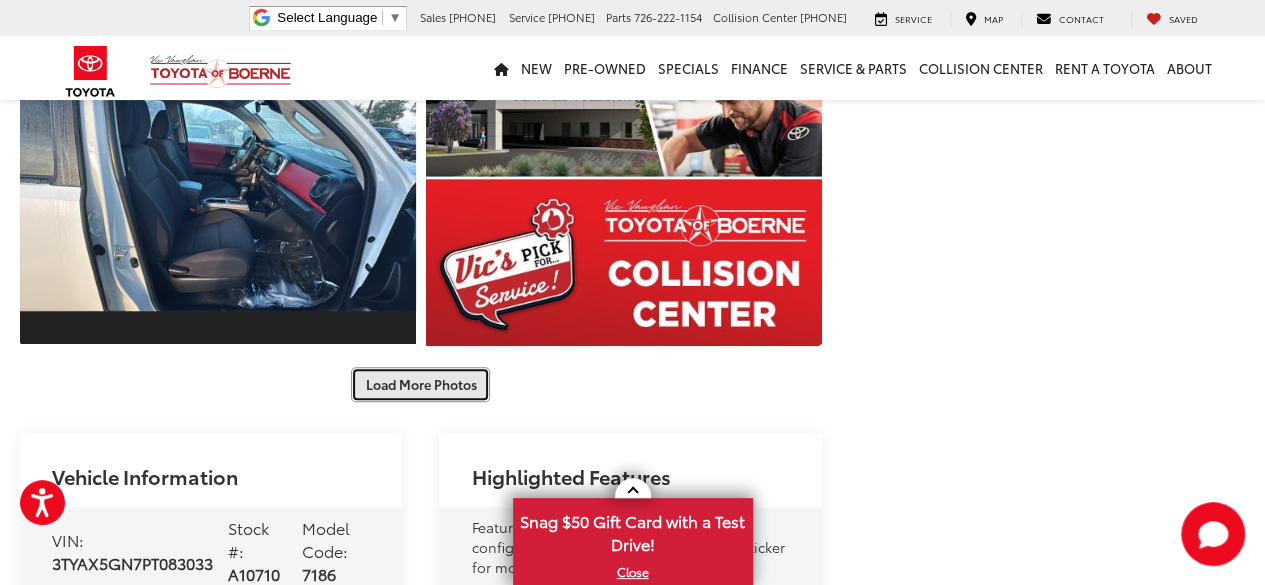 click on "Load More Photos" at bounding box center (420, 384) 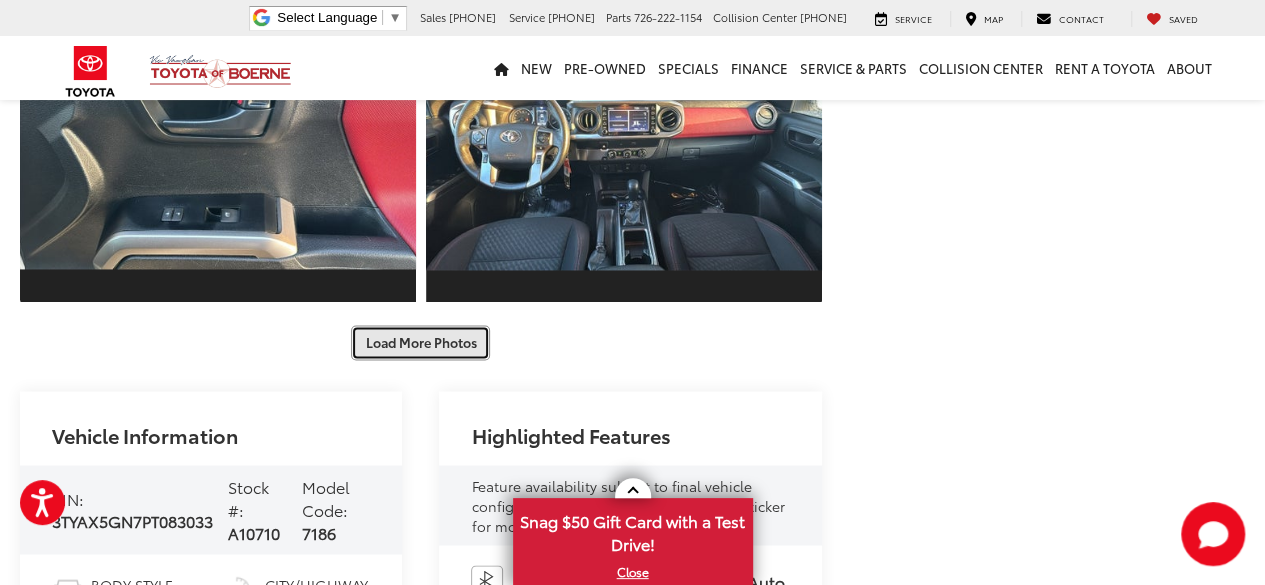 scroll, scrollTop: 5300, scrollLeft: 0, axis: vertical 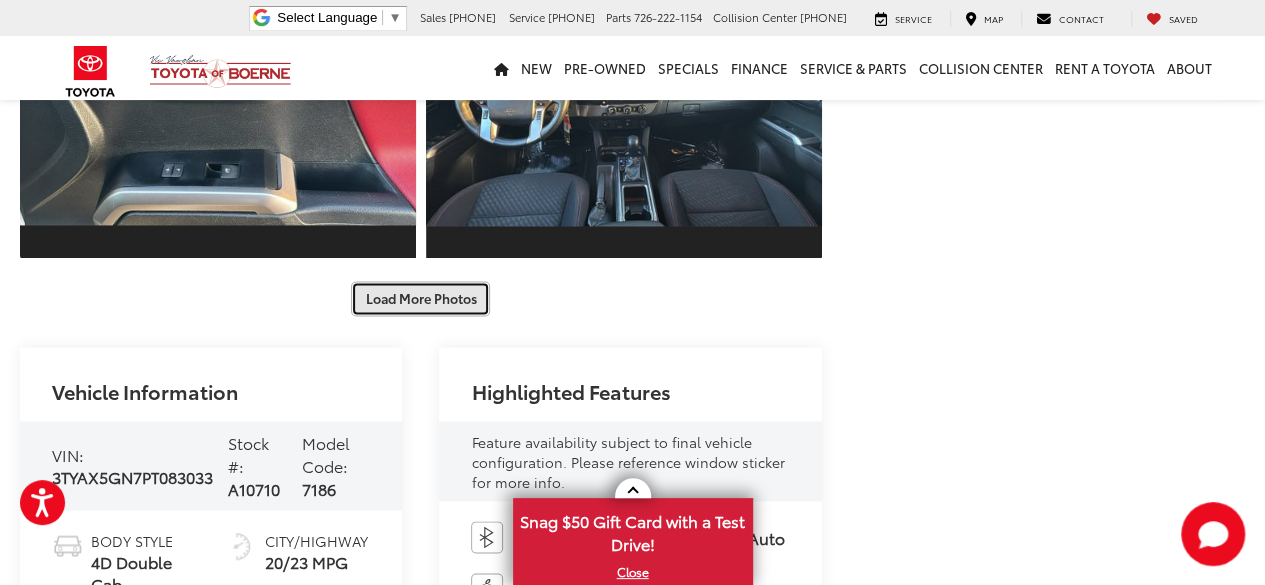 click on "Load More Photos" at bounding box center [420, 298] 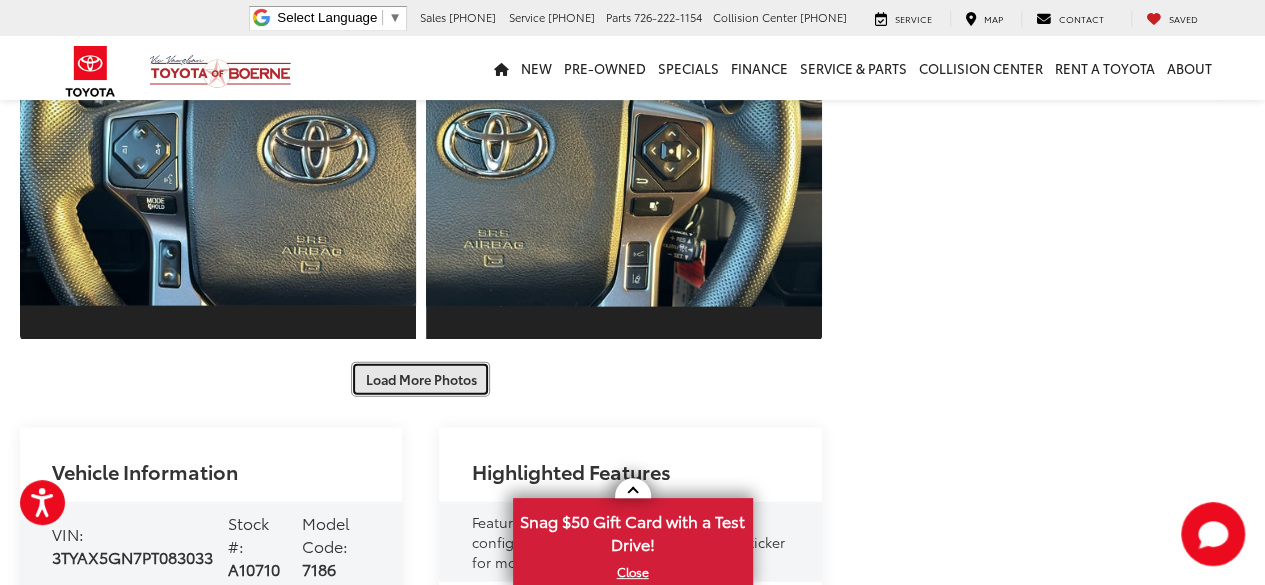 scroll, scrollTop: 5900, scrollLeft: 0, axis: vertical 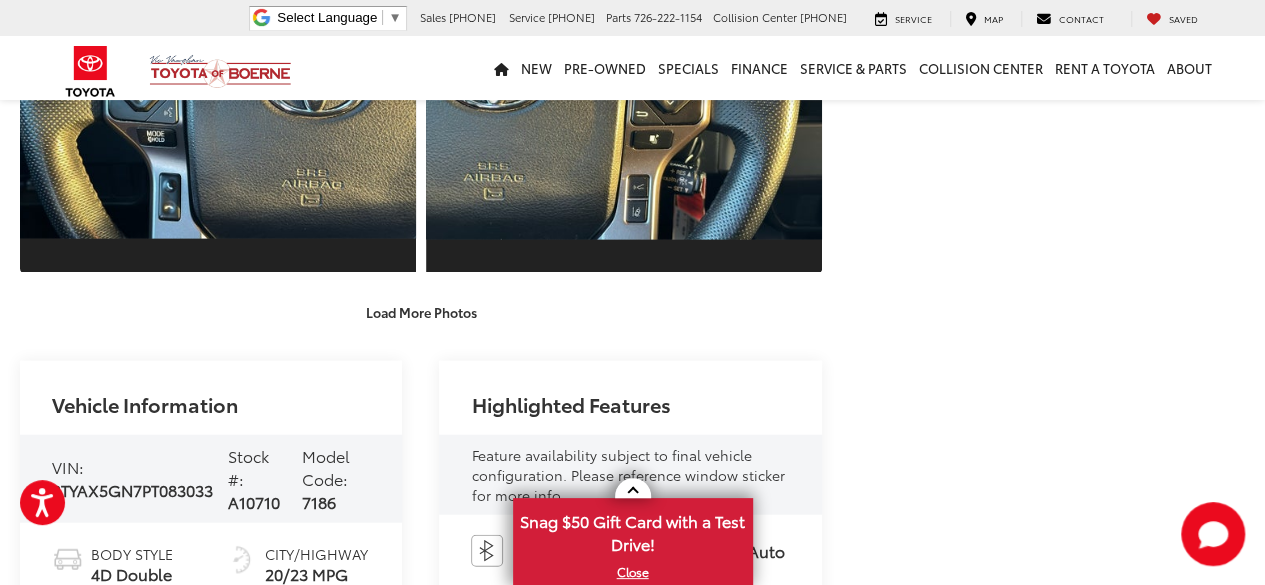 click on "Vic Vaughan Toyota of Boerne
Used Vehicles
2023
Toyota
Tacoma
SR5
Confirm Availability
Photos" at bounding box center (632, -1545) 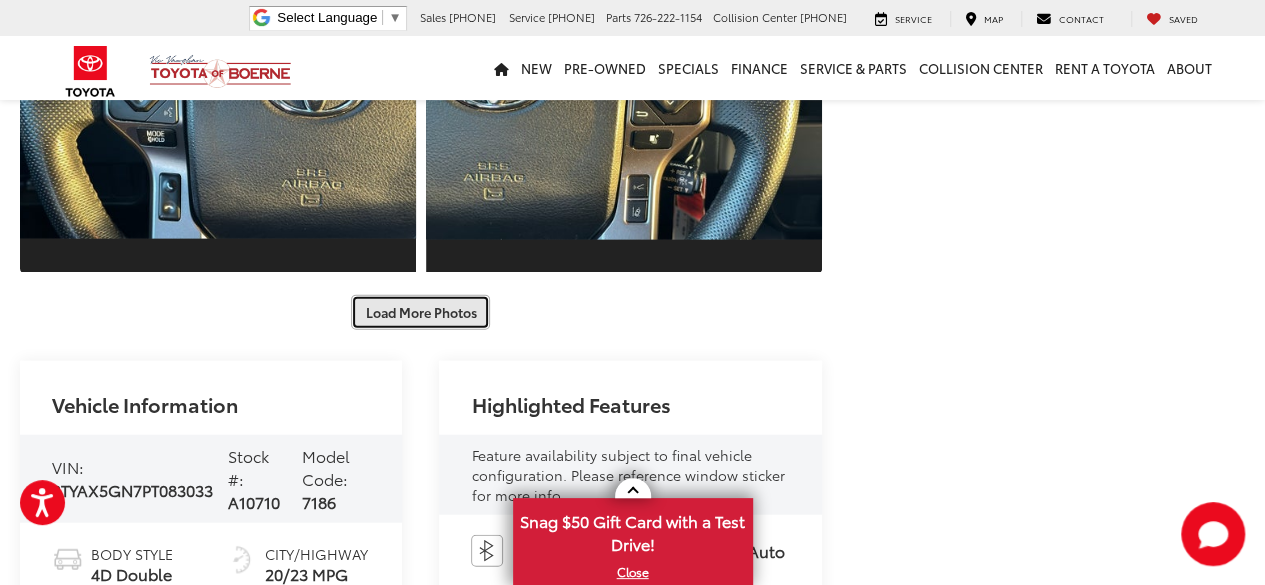 click on "Load More Photos" at bounding box center [420, 312] 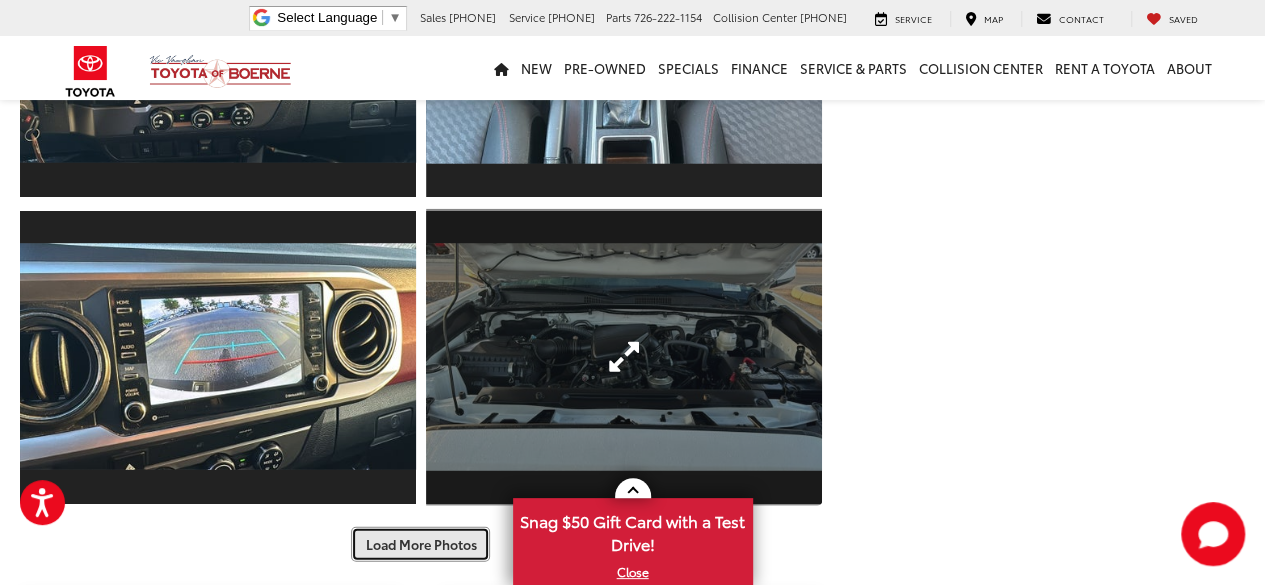 scroll, scrollTop: 6275, scrollLeft: 0, axis: vertical 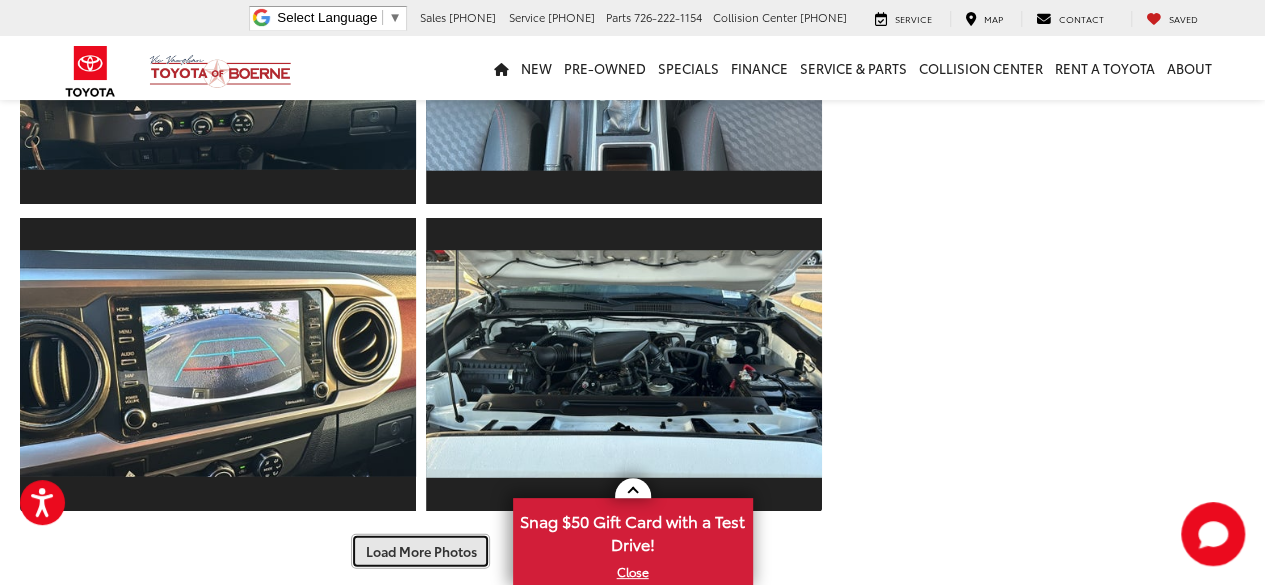 click on "Load More Photos" at bounding box center (420, 551) 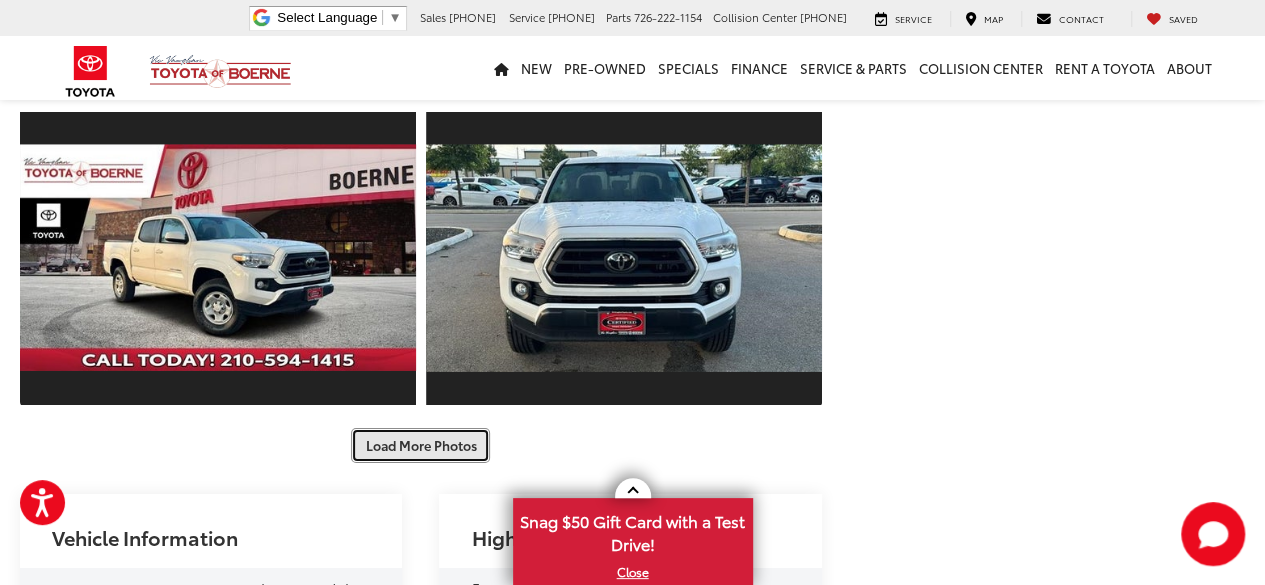 scroll, scrollTop: 7075, scrollLeft: 0, axis: vertical 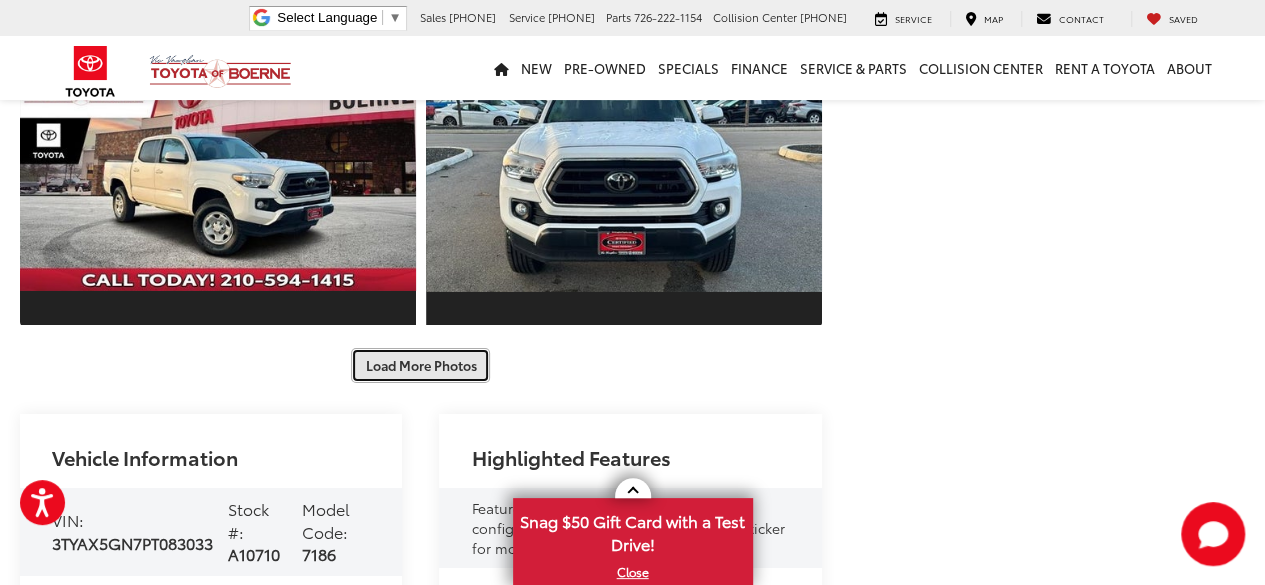click on "Load More Photos" at bounding box center (420, 365) 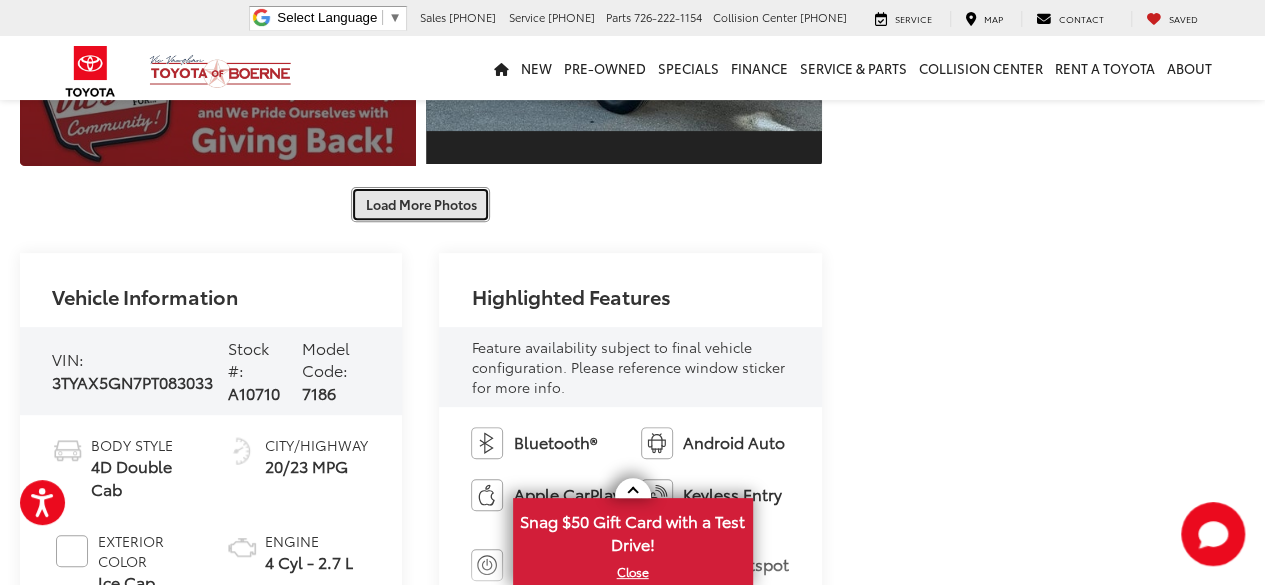 scroll, scrollTop: 7875, scrollLeft: 0, axis: vertical 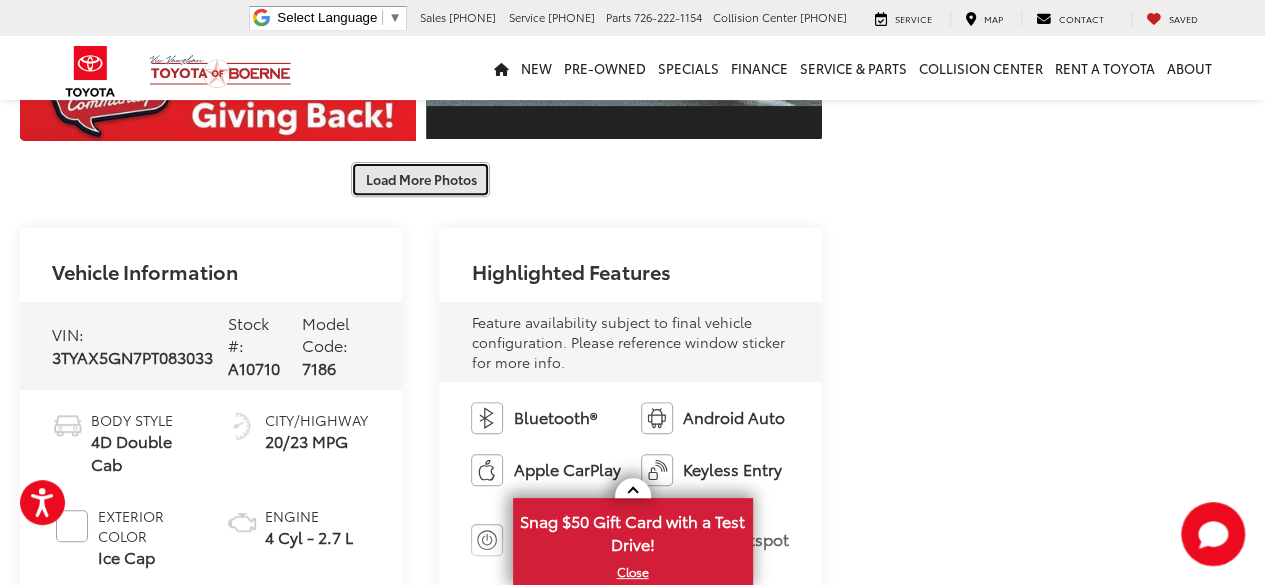 click on "Load More Photos" at bounding box center [420, 179] 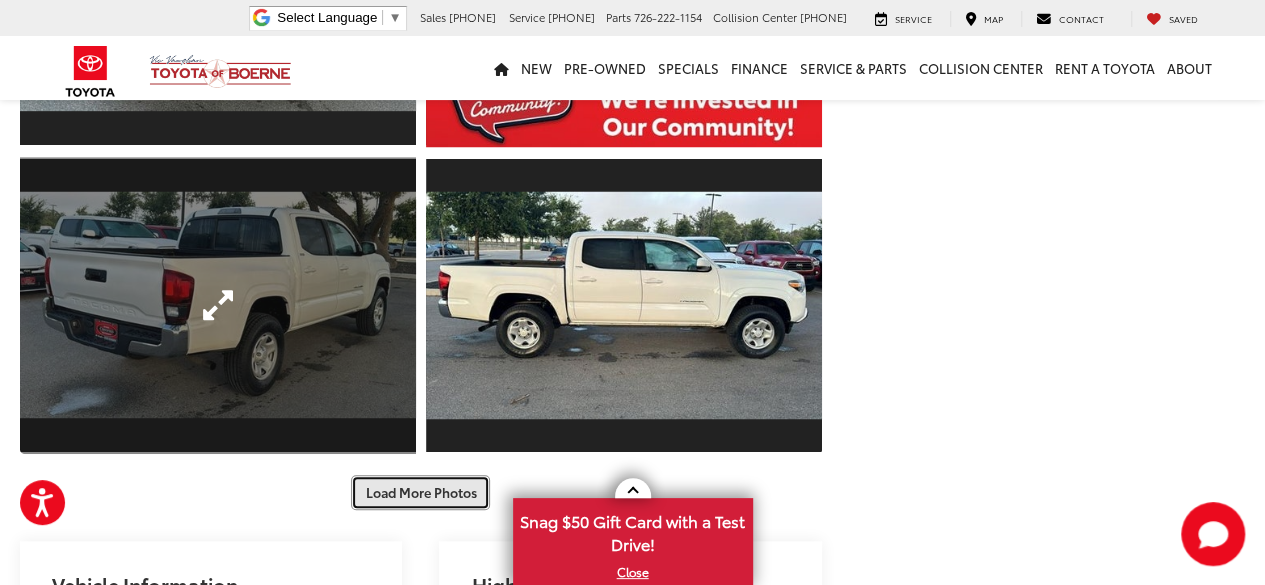 scroll, scrollTop: 8275, scrollLeft: 0, axis: vertical 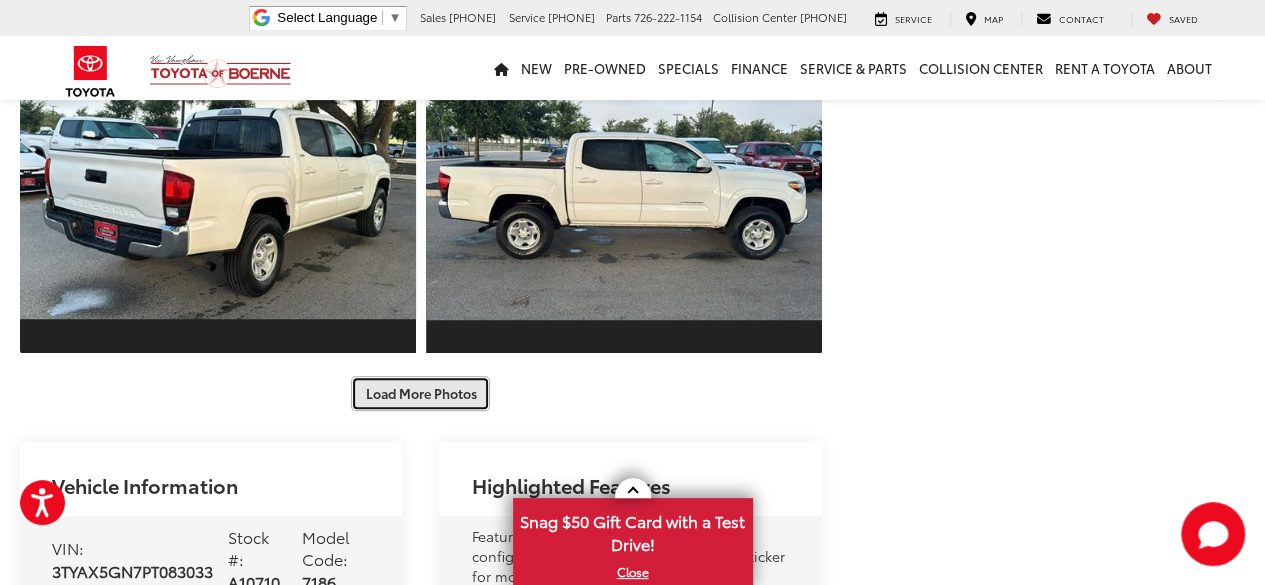 click on "Load More Photos" at bounding box center (420, 393) 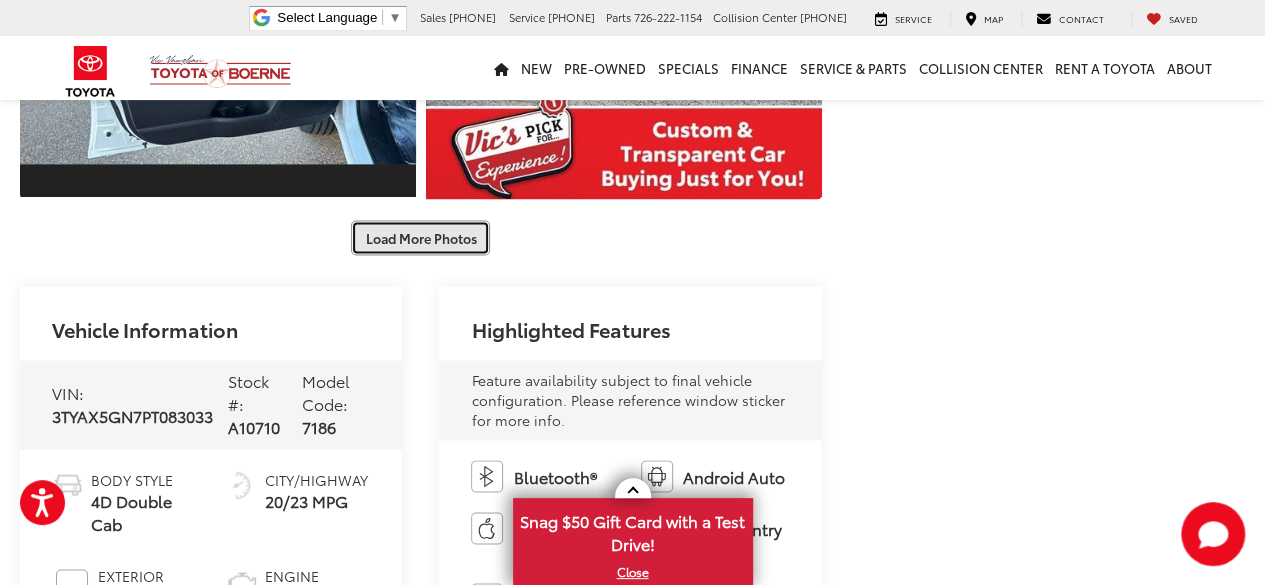 scroll, scrollTop: 9075, scrollLeft: 0, axis: vertical 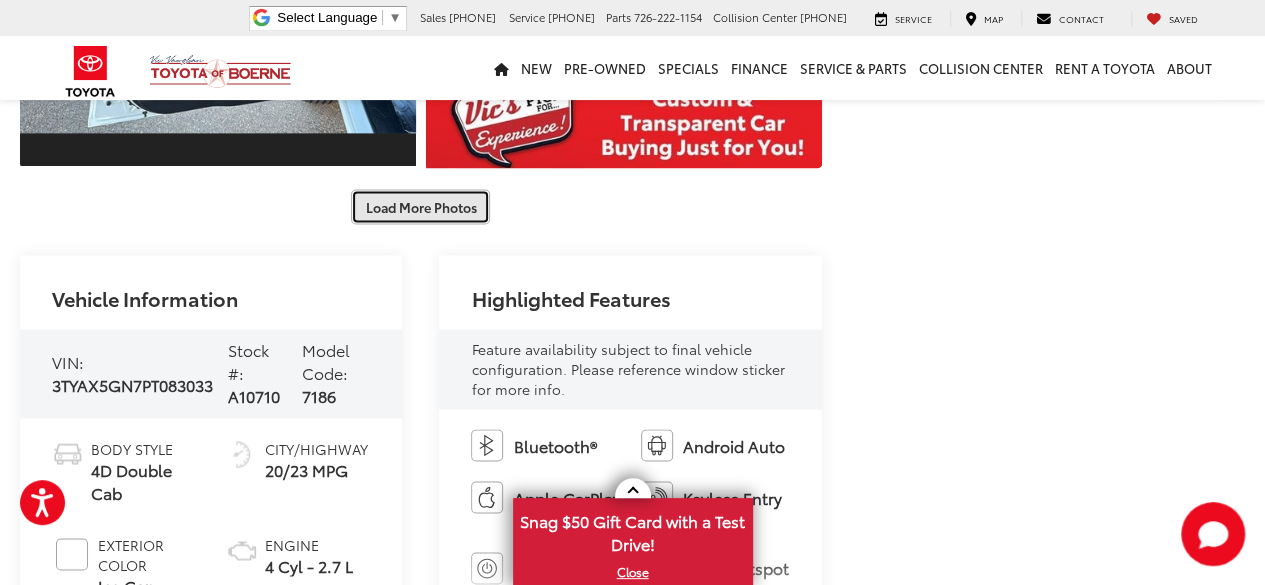 click on "Load More Photos" at bounding box center [420, 206] 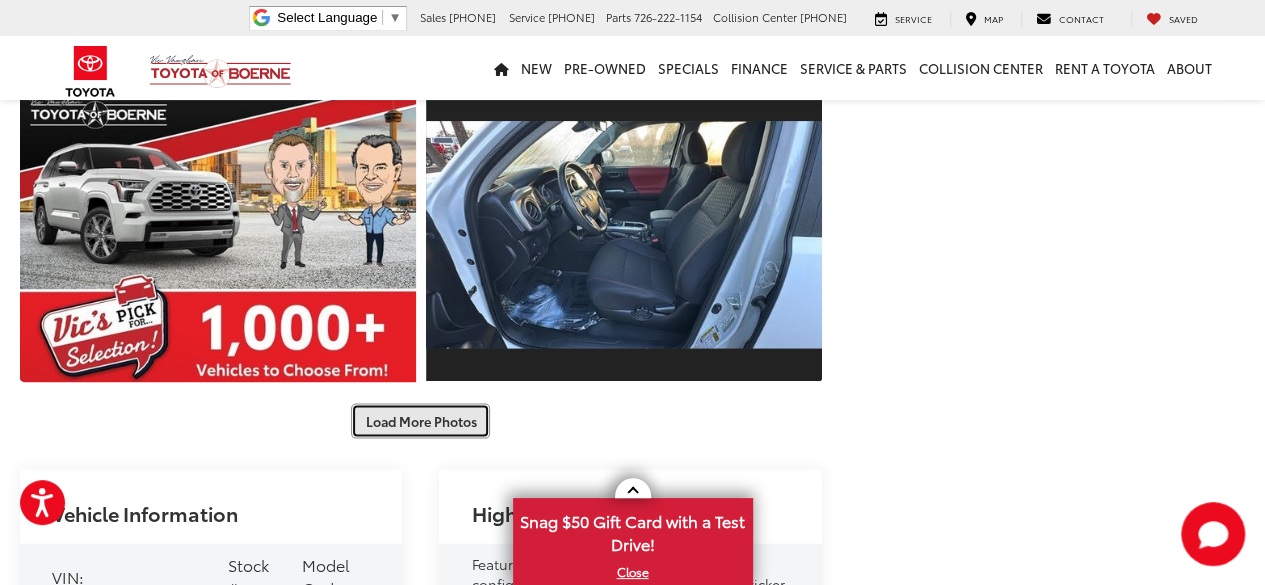 scroll, scrollTop: 9675, scrollLeft: 0, axis: vertical 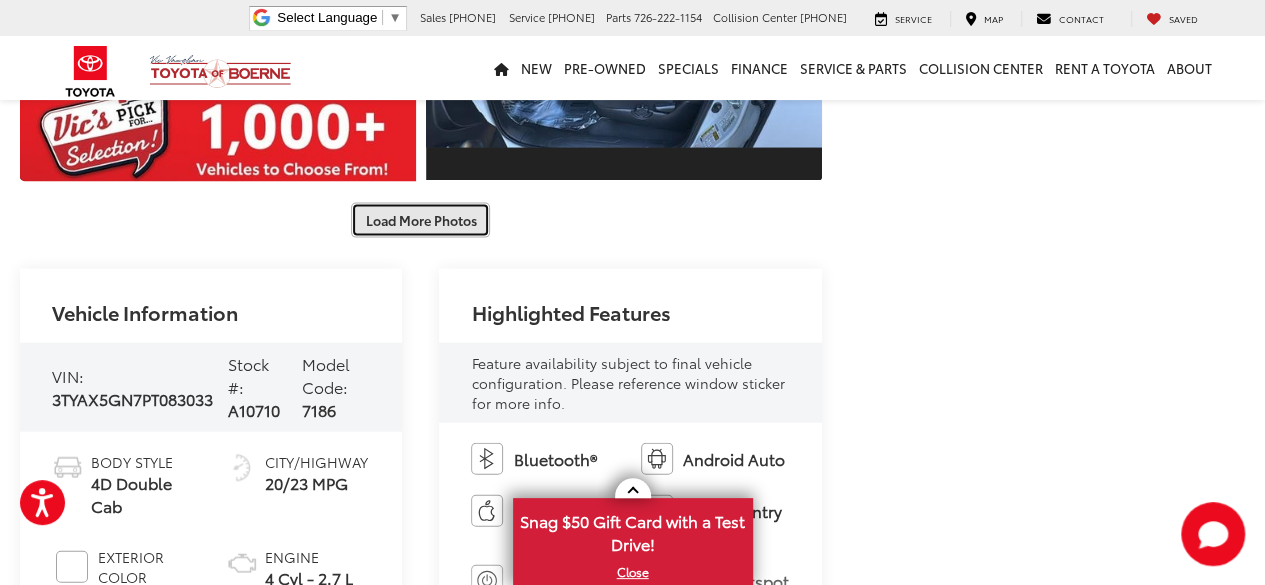 click on "Load More Photos" at bounding box center (420, 220) 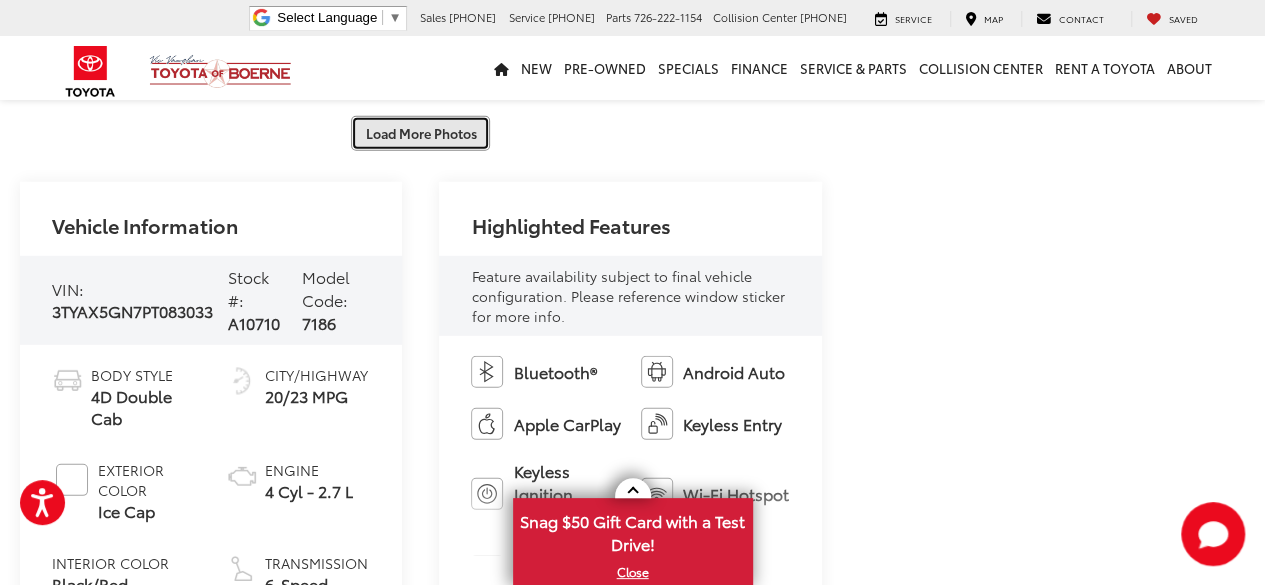 scroll, scrollTop: 10375, scrollLeft: 0, axis: vertical 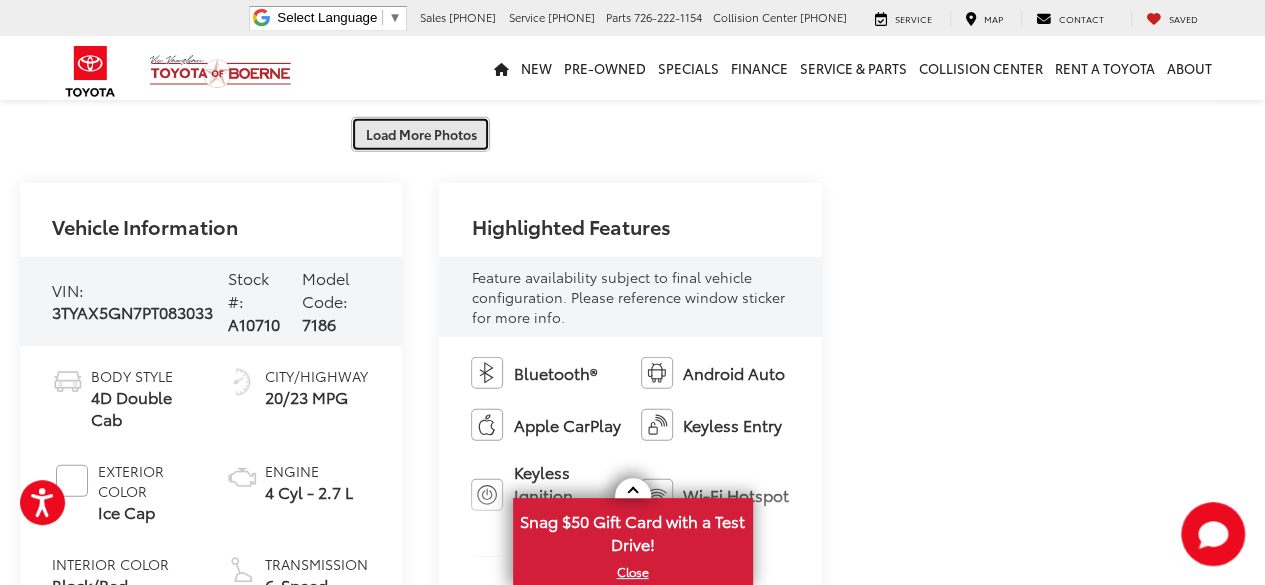 click on "Load More Photos" at bounding box center [420, 134] 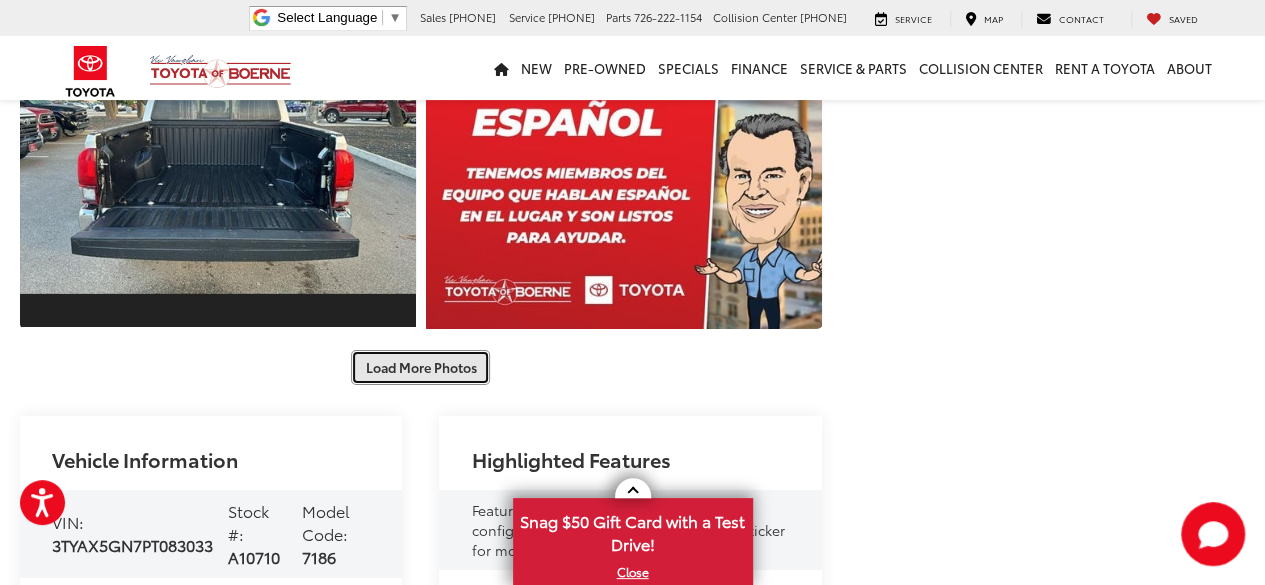scroll, scrollTop: 10775, scrollLeft: 0, axis: vertical 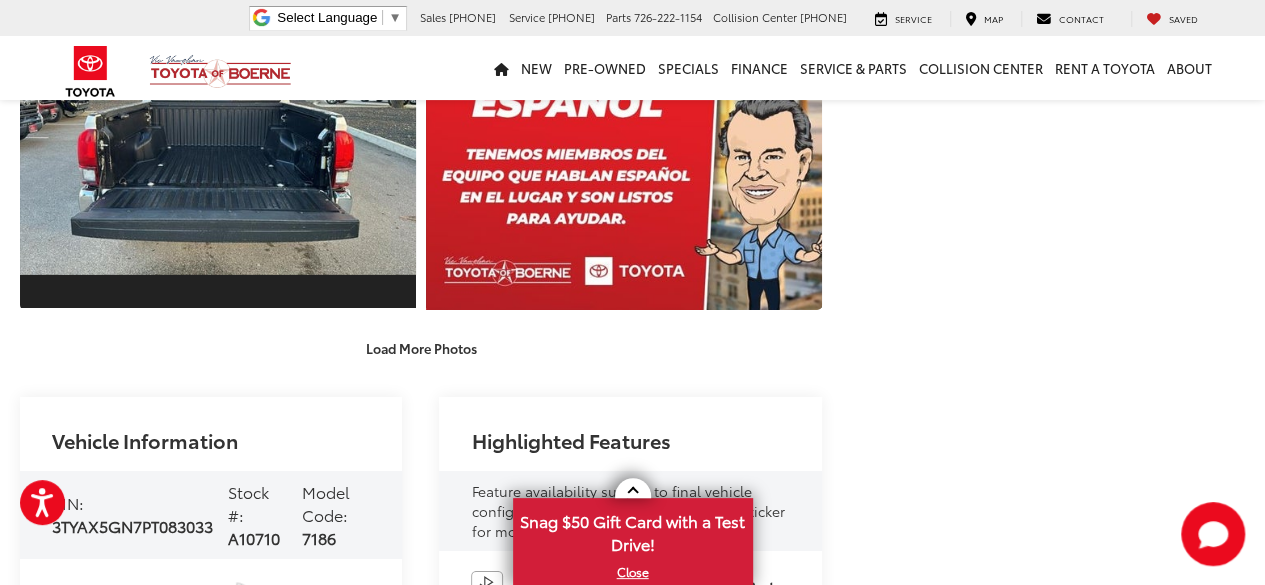 click on "Vehicle Information
VIN:
[VIN]
Stock #:
A10710
Model Code:
7186
Body Style
4D Double Cab
Exterior Color
Ice Cap
Interior Color
Black/Red
Mileage
38,809
City/Highway
20/23 MPG
Engine
4 Cyl - 2.7 L
Transmission
6-Speed Automatic / RWD
Fuel Type
Gasoline
Highlighted Features
Feature availability subject to final vehicle configuration. Please reference window sticker for more info.
Bluetooth®
Android Auto
Apple CarPlay
Keyless Entry
Keyless Ignition System
Wi-Fi Hotspot
Automatic High Beams
Emergency Brake Assist
Lane Departure Warning
Rear View Camera
Cruise Control
View More Highlights...
Hide Highlights" at bounding box center (421, 673) 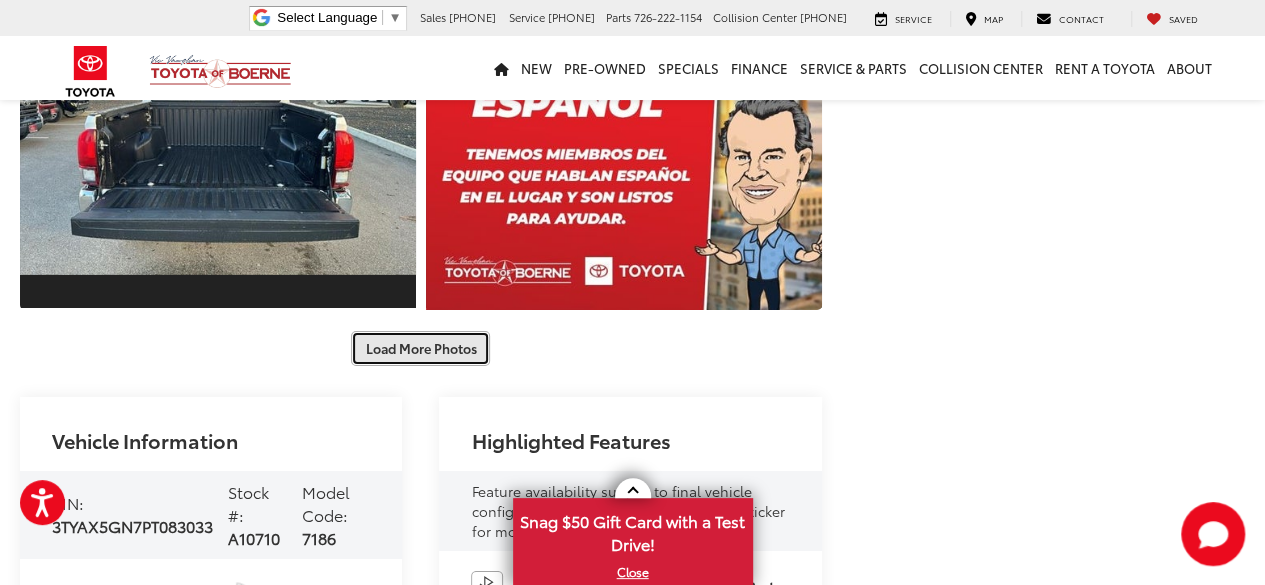 click on "Load More Photos" at bounding box center [420, 348] 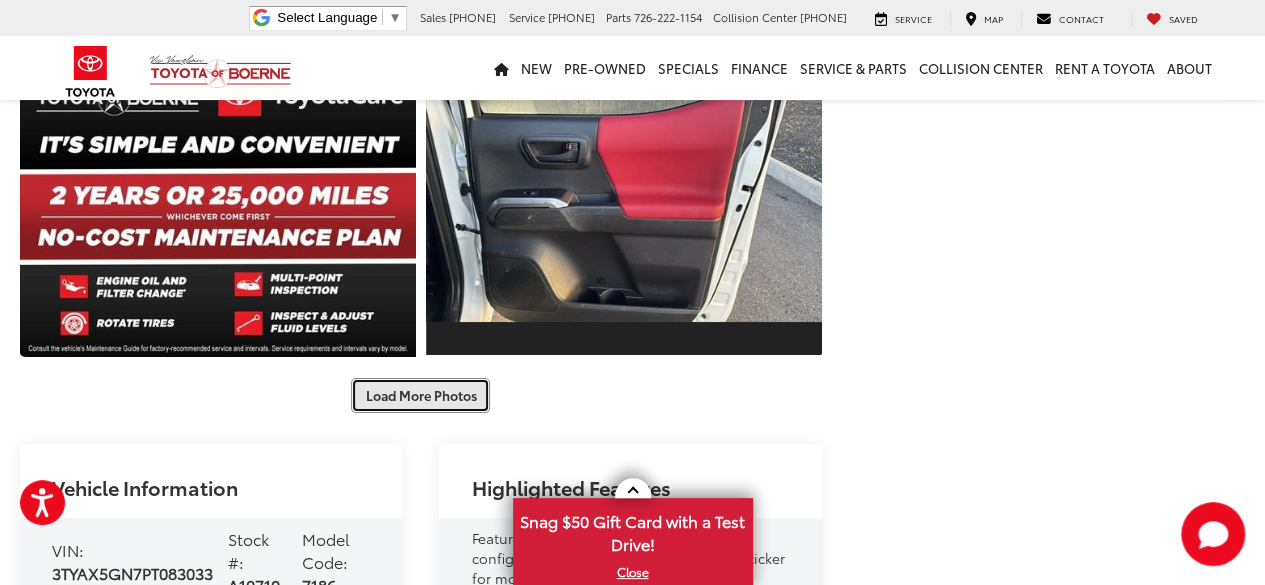 scroll, scrollTop: 11375, scrollLeft: 0, axis: vertical 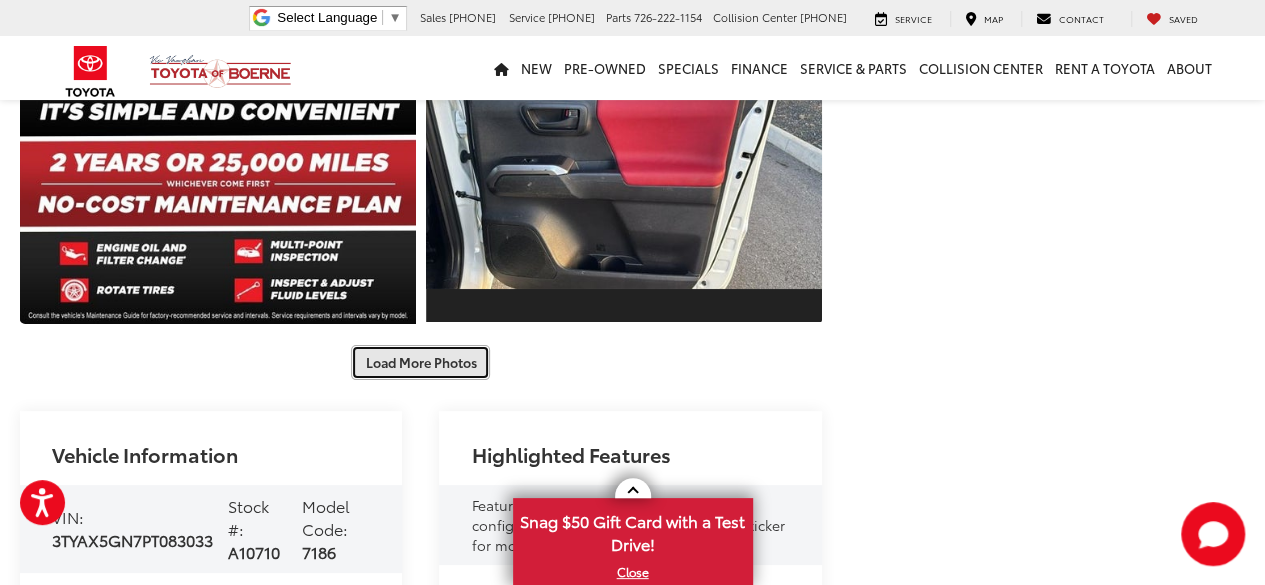 click on "Load More Photos" at bounding box center [420, 362] 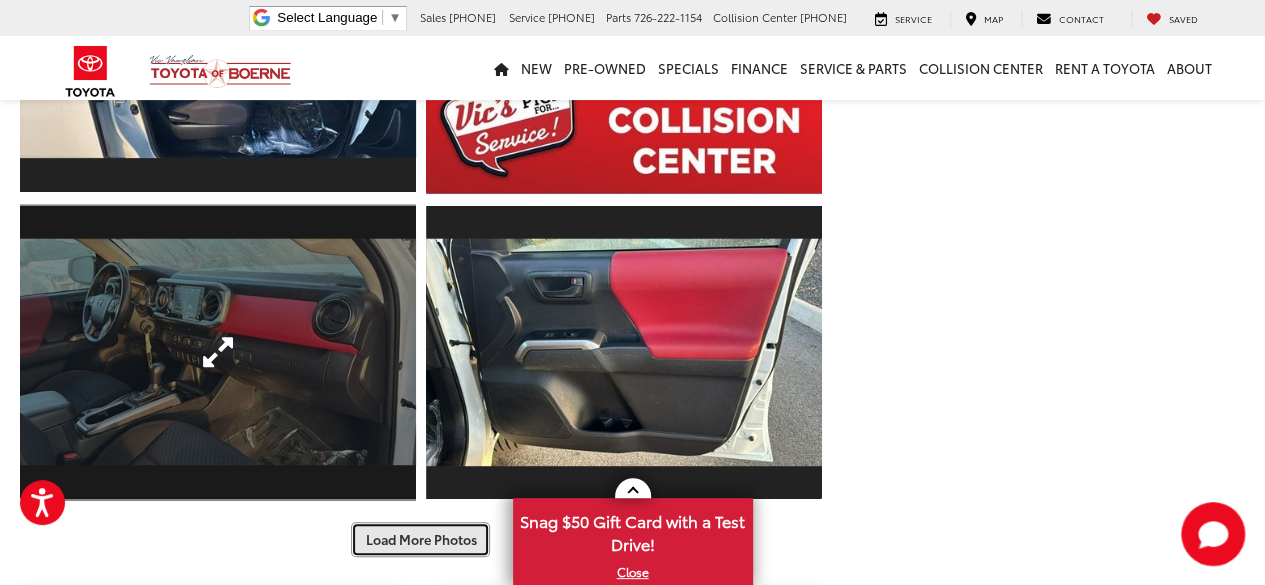 scroll, scrollTop: 11875, scrollLeft: 0, axis: vertical 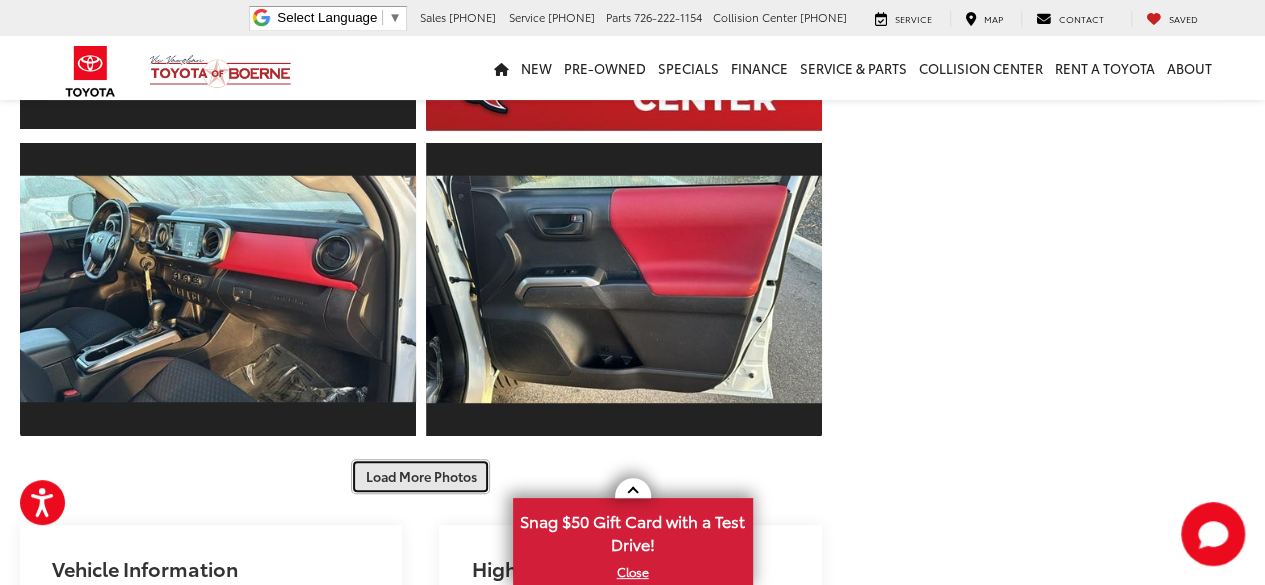click on "Load More Photos" at bounding box center (420, 476) 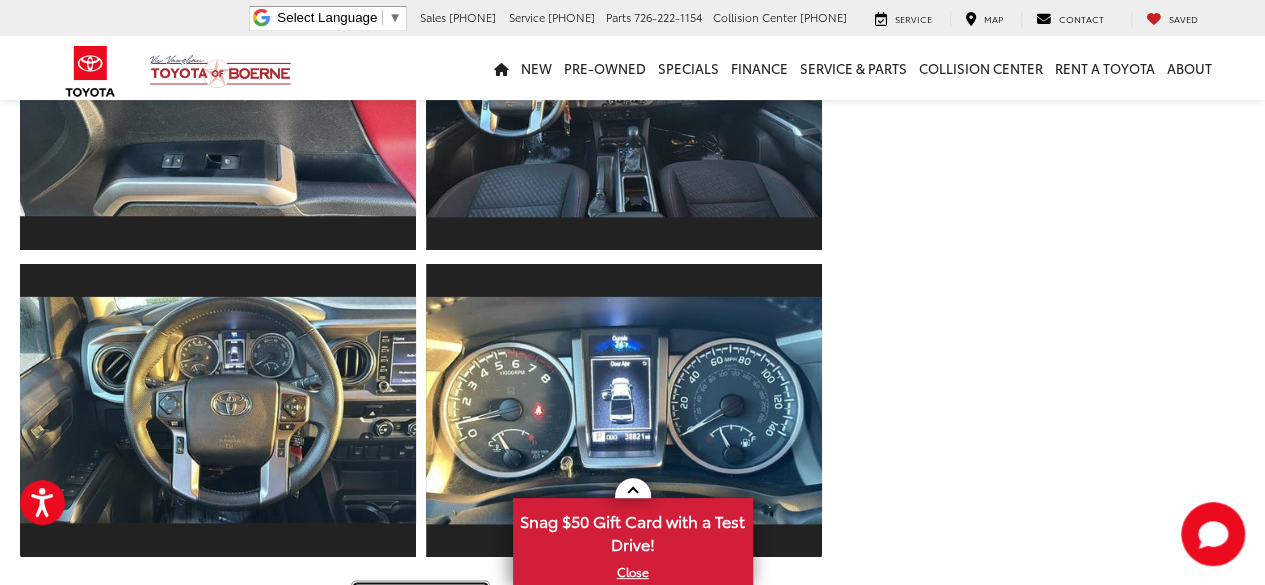 scroll, scrollTop: 12475, scrollLeft: 0, axis: vertical 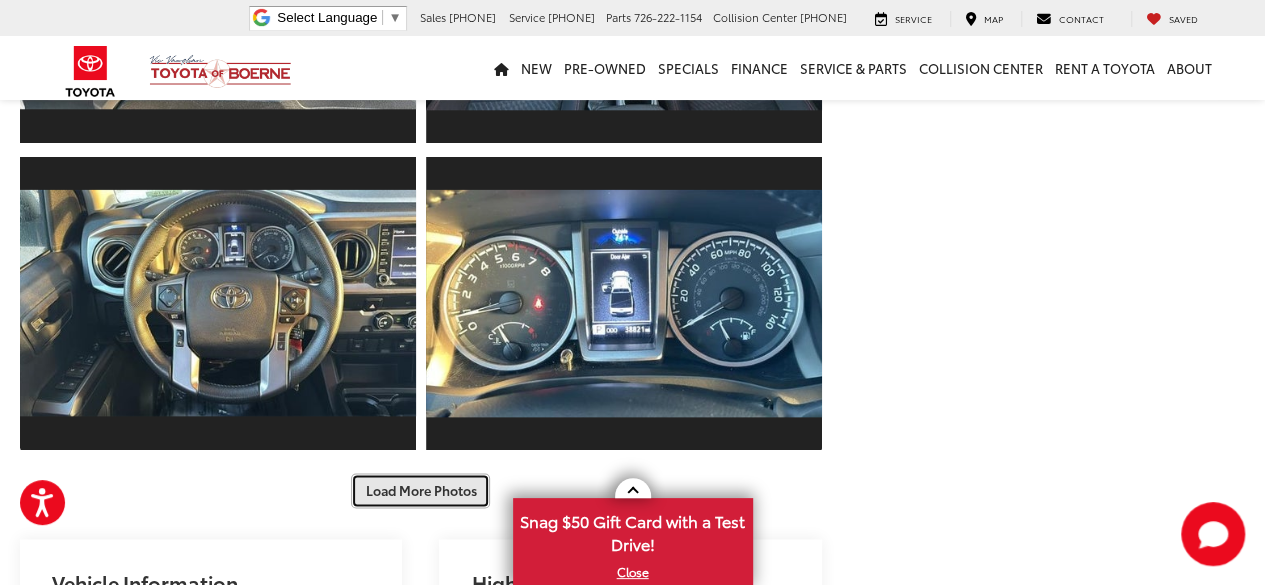 click on "Load More Photos" at bounding box center [420, 490] 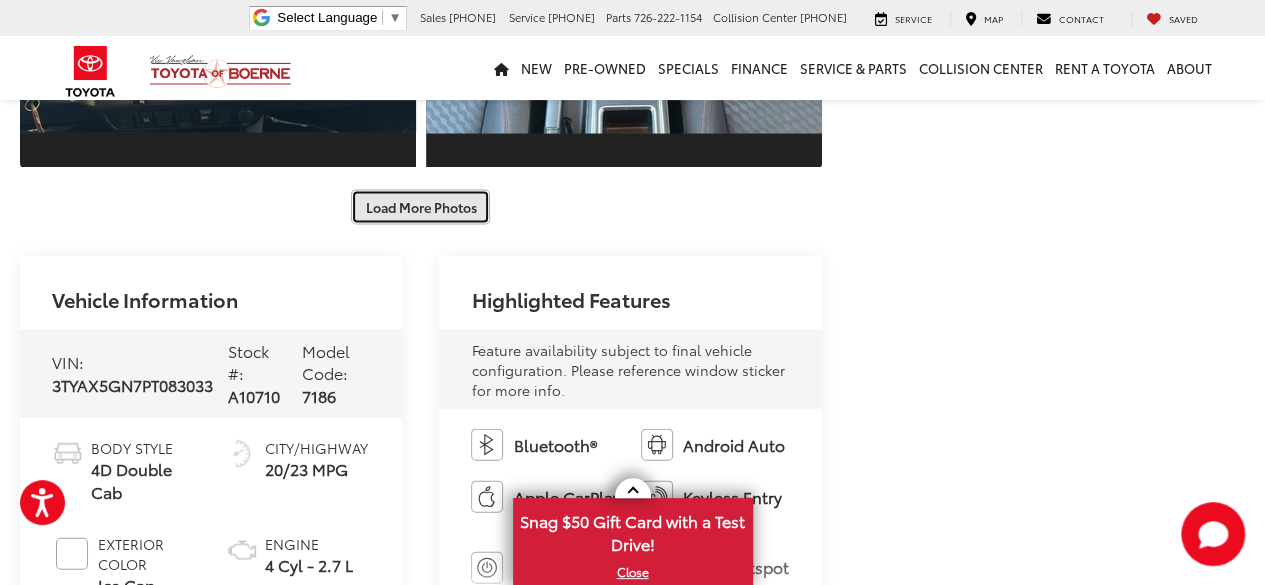 scroll, scrollTop: 13275, scrollLeft: 0, axis: vertical 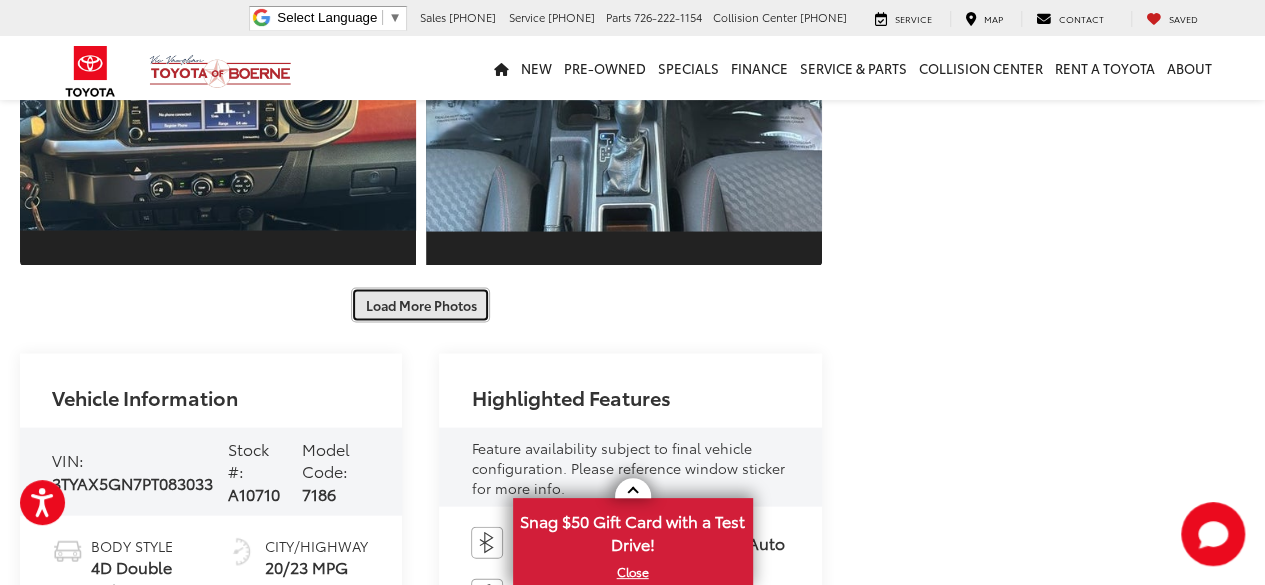 click on "Load More Photos" at bounding box center (420, 304) 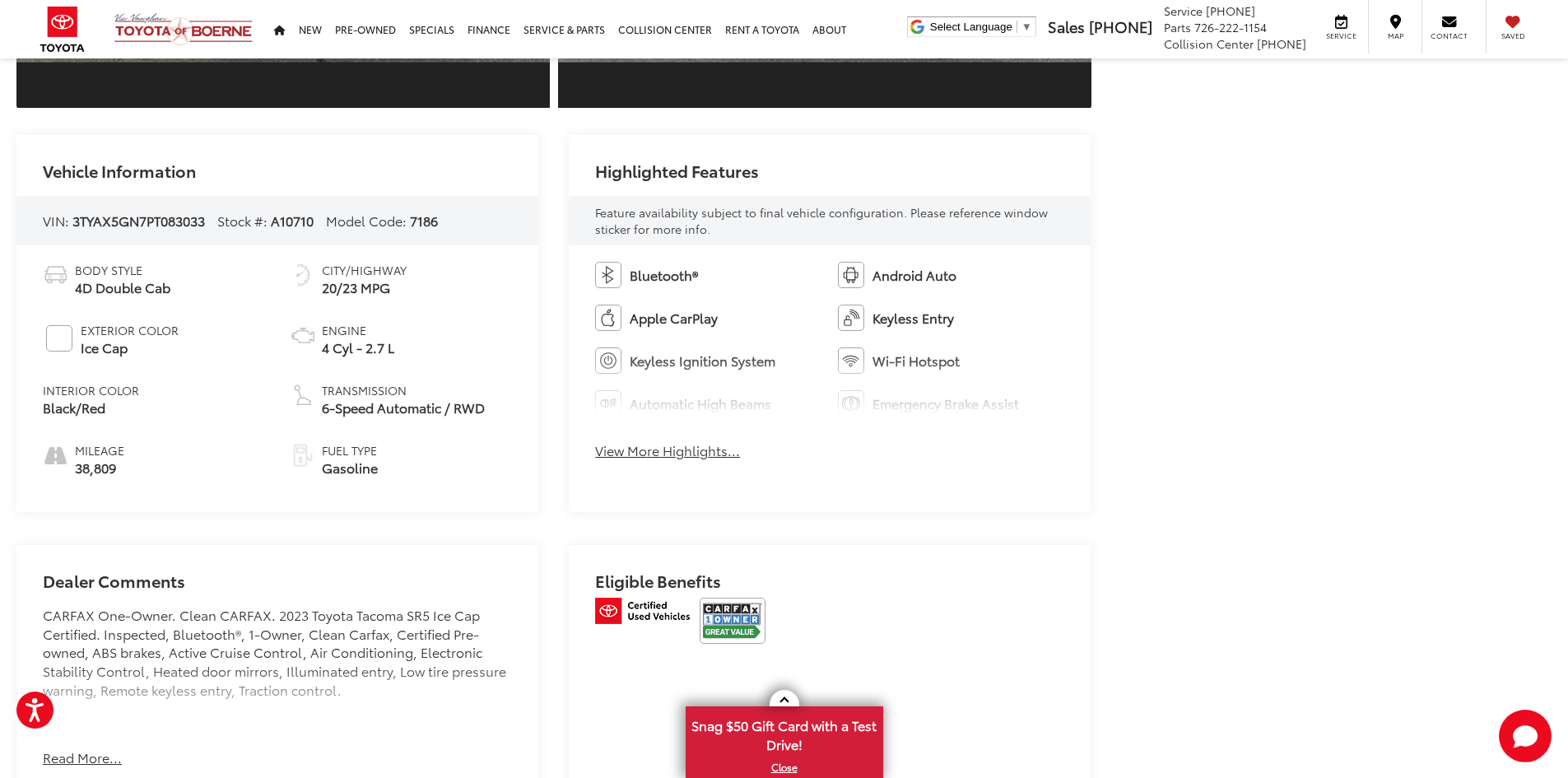 scroll, scrollTop: 18632, scrollLeft: 0, axis: vertical 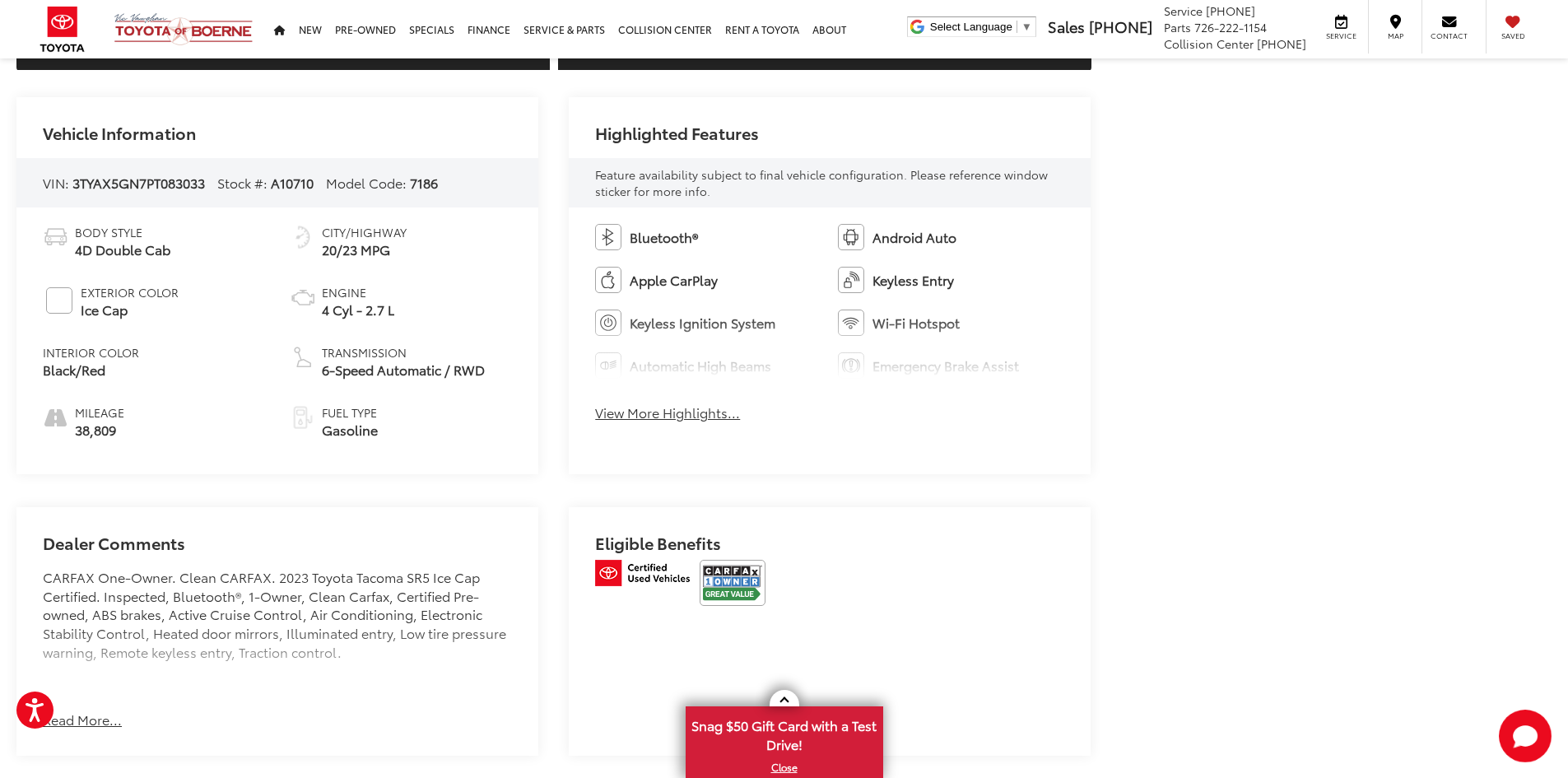click on "View More Highlights..." at bounding box center (668, 412) 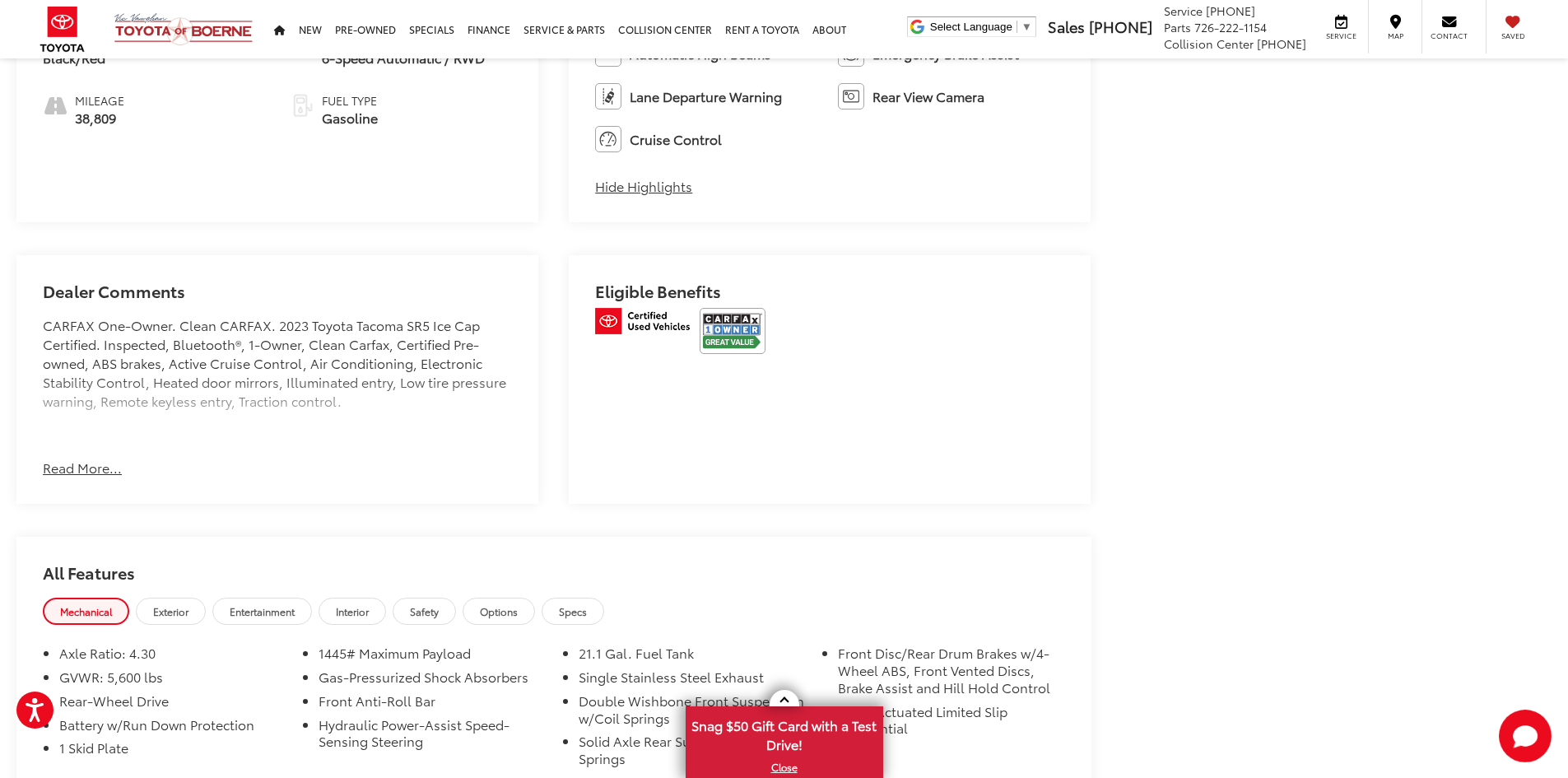 scroll, scrollTop: 18962, scrollLeft: 0, axis: vertical 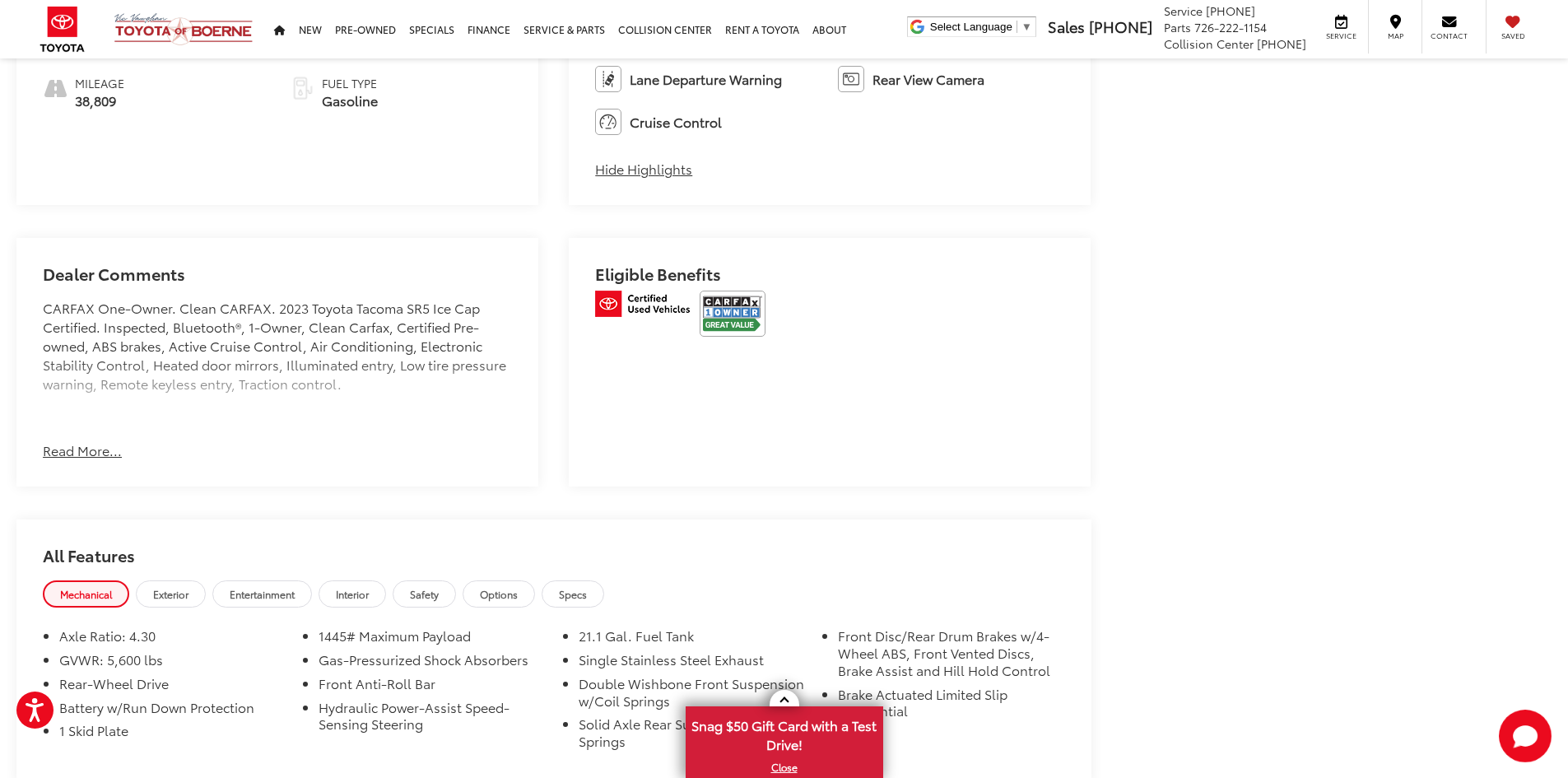 click on "Read More..." at bounding box center [82, 450] 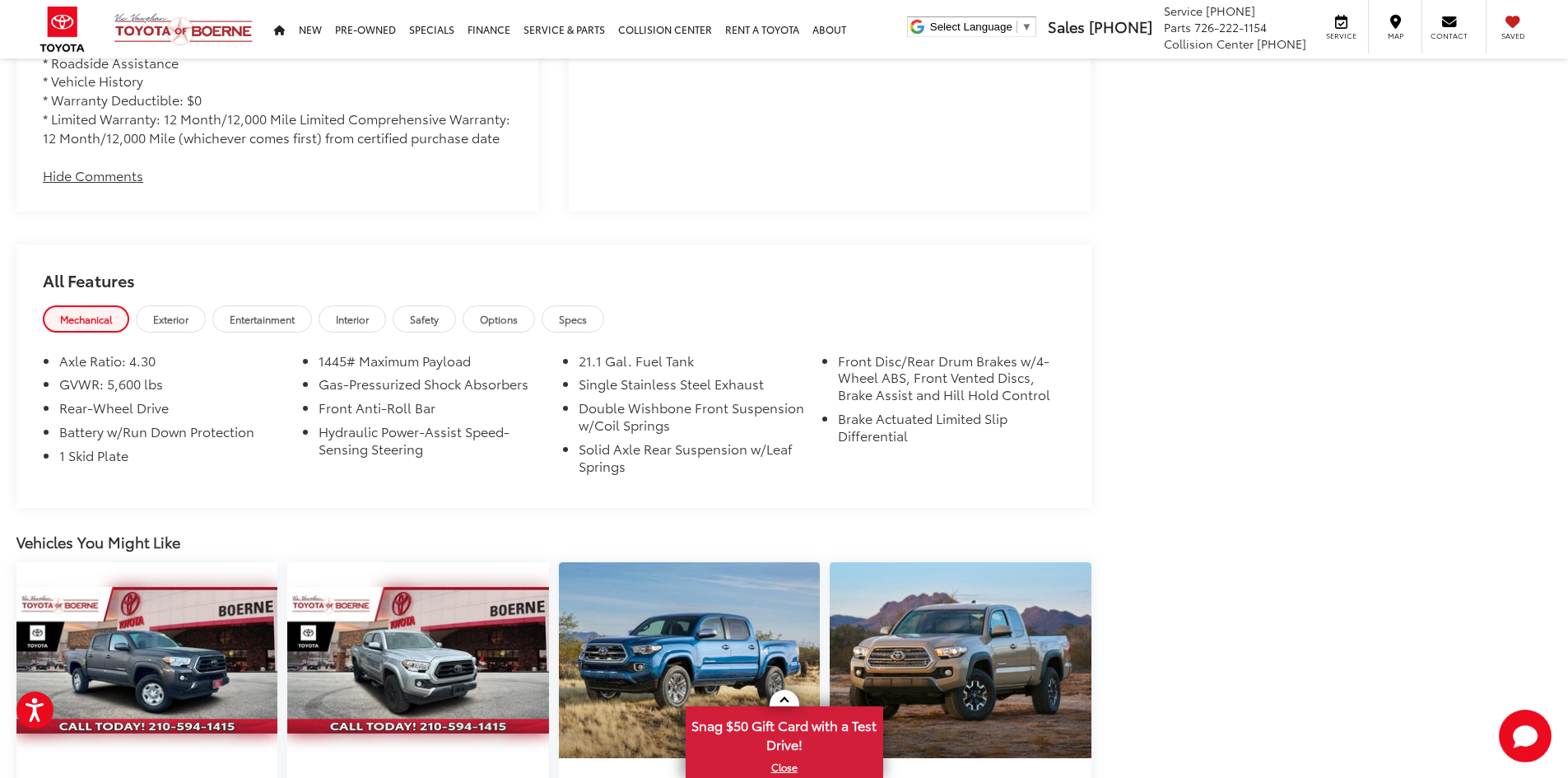 scroll, scrollTop: 19538, scrollLeft: 0, axis: vertical 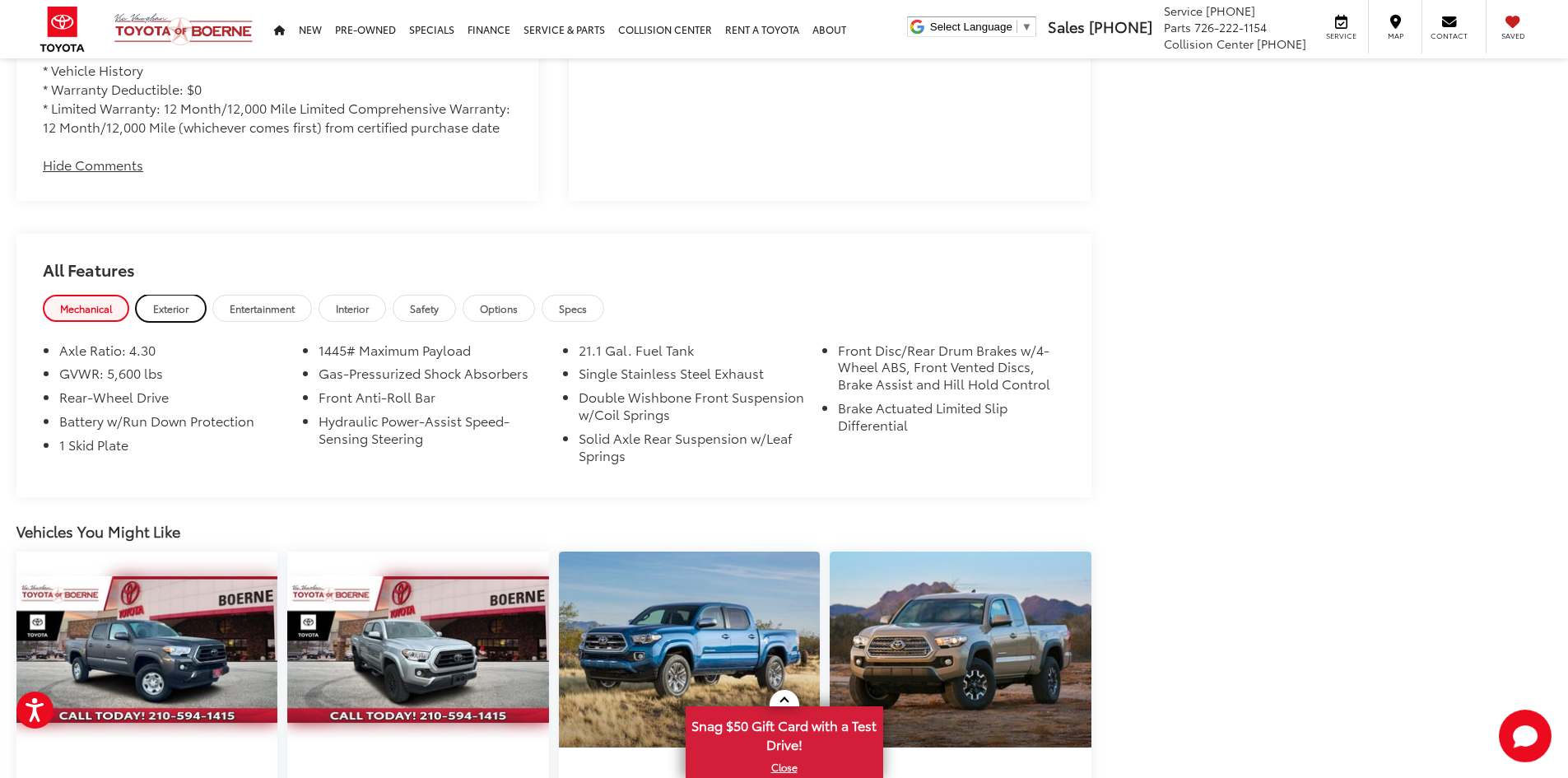 click on "Exterior" at bounding box center (170, 308) 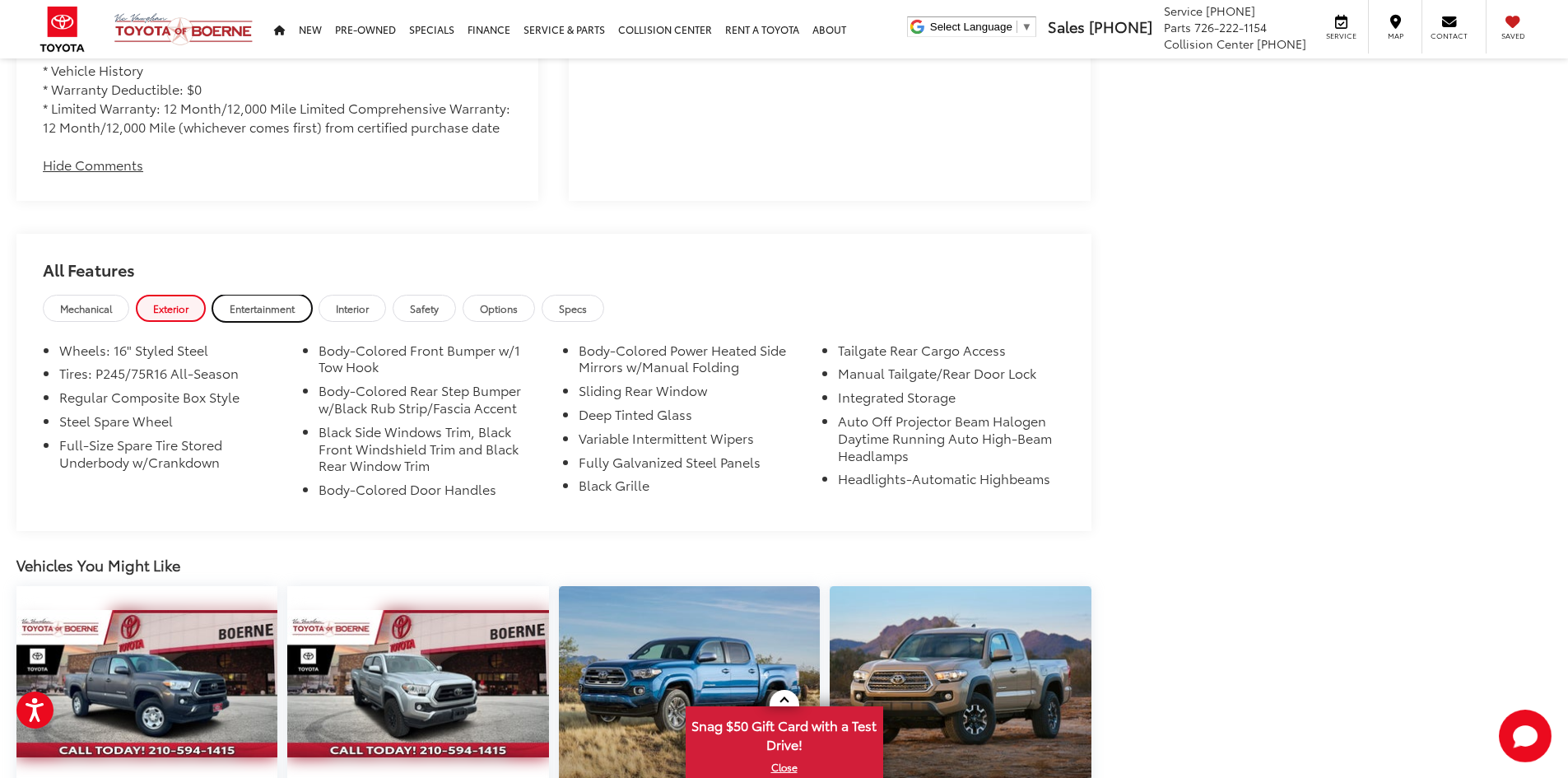 click on "Entertainment" at bounding box center (262, 308) 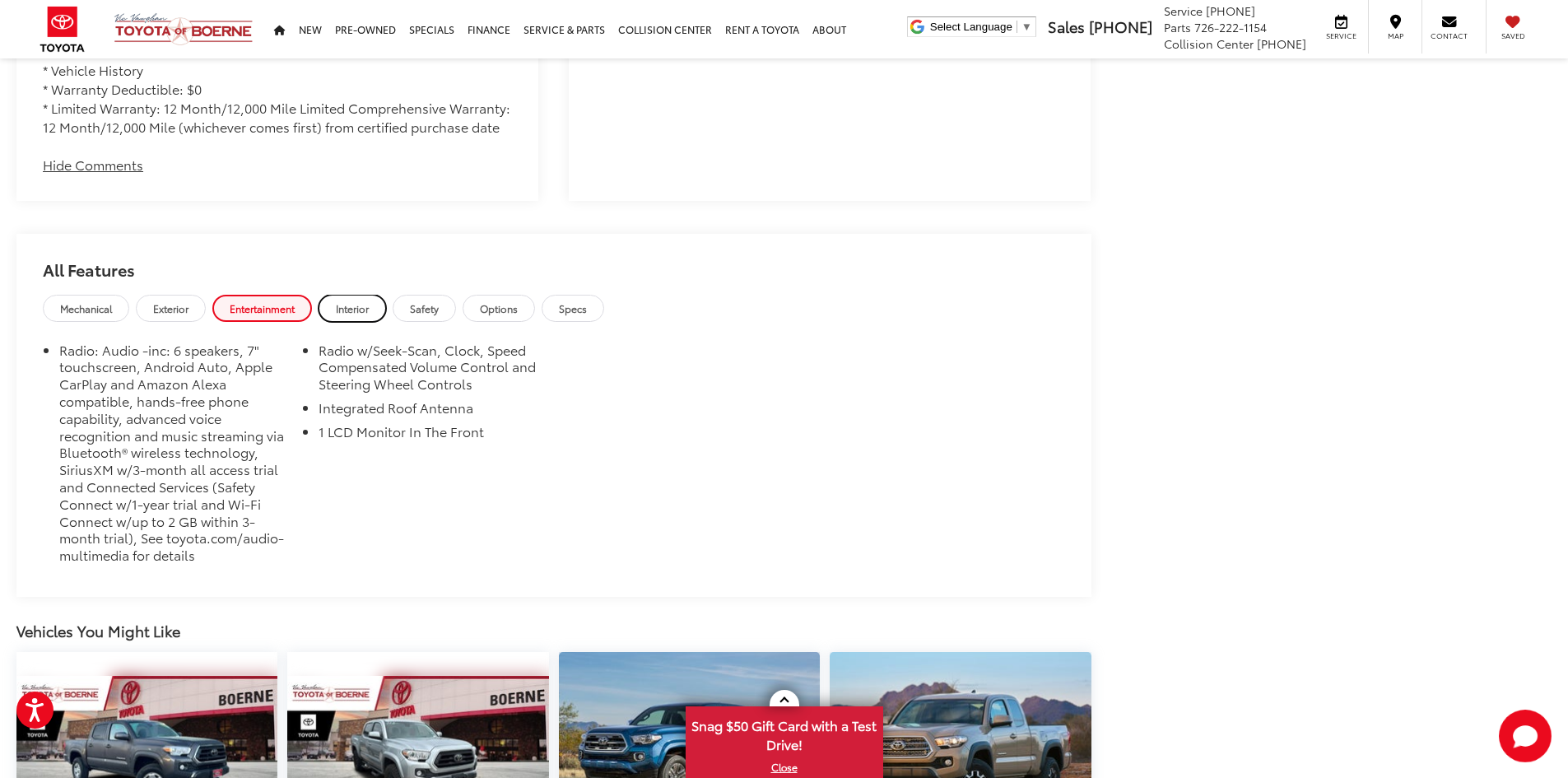 click on "Interior" at bounding box center [352, 308] 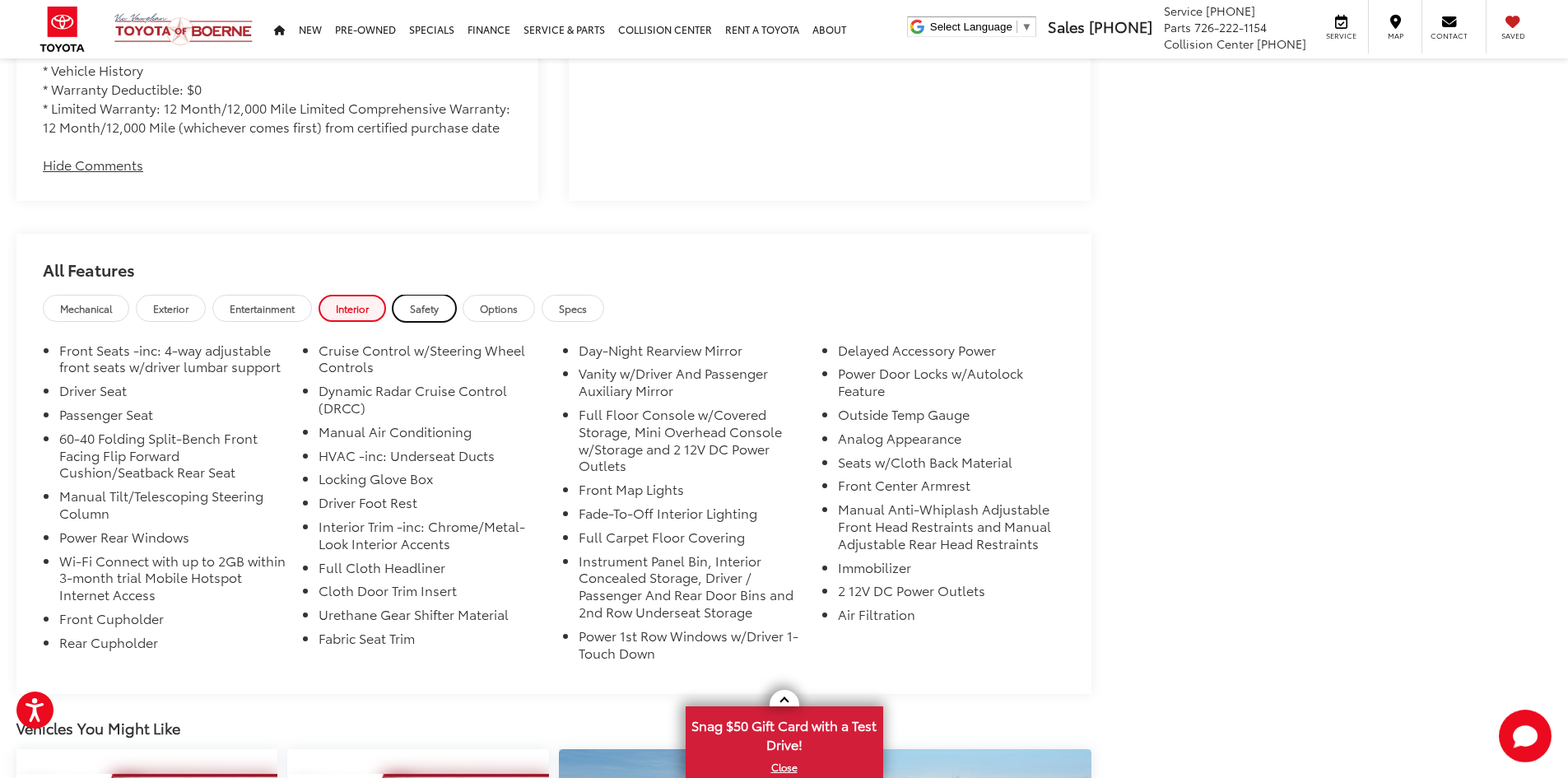 click on "Safety" at bounding box center (424, 308) 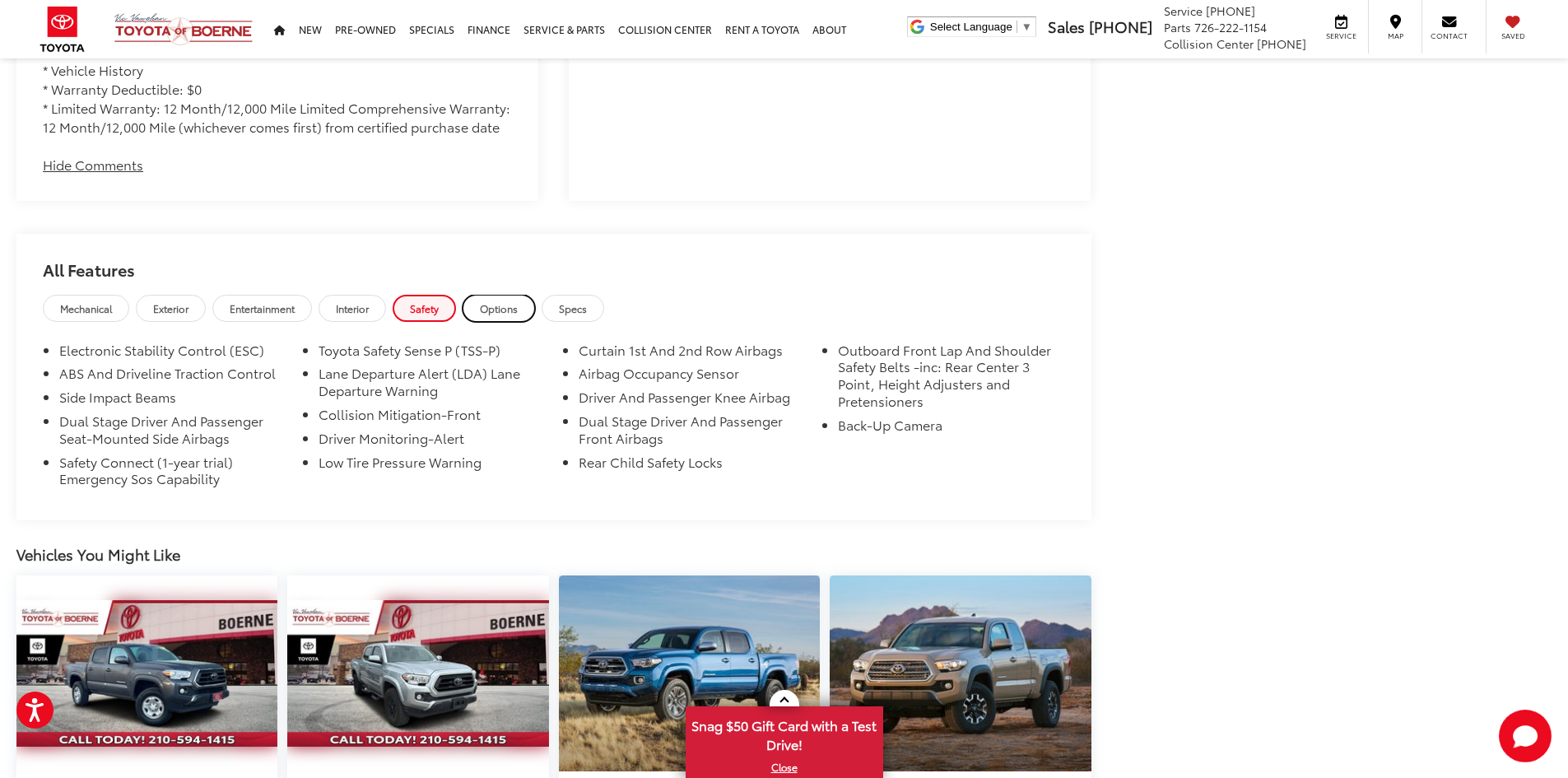 click on "Options" at bounding box center [499, 308] 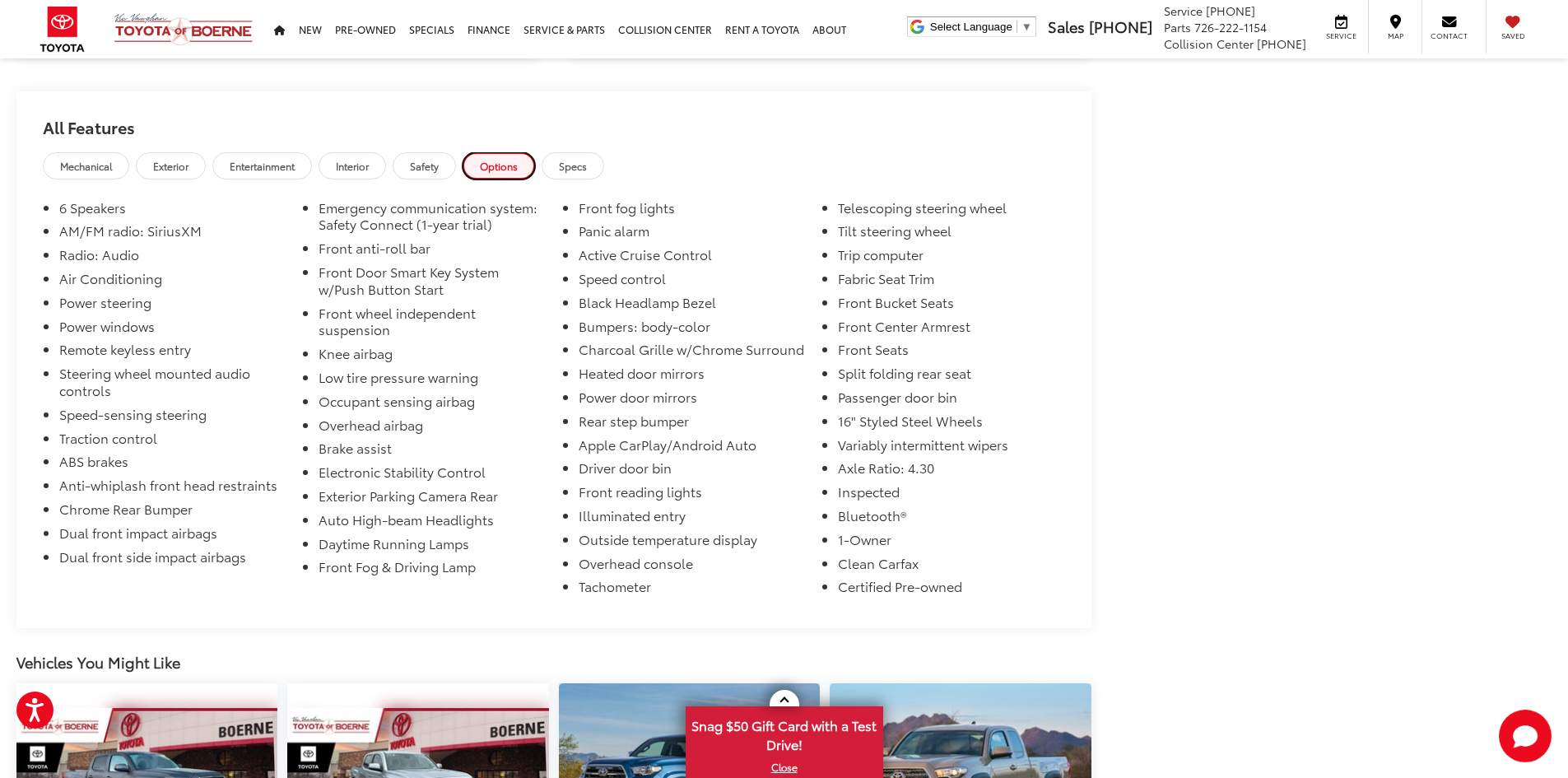 scroll, scrollTop: 19703, scrollLeft: 0, axis: vertical 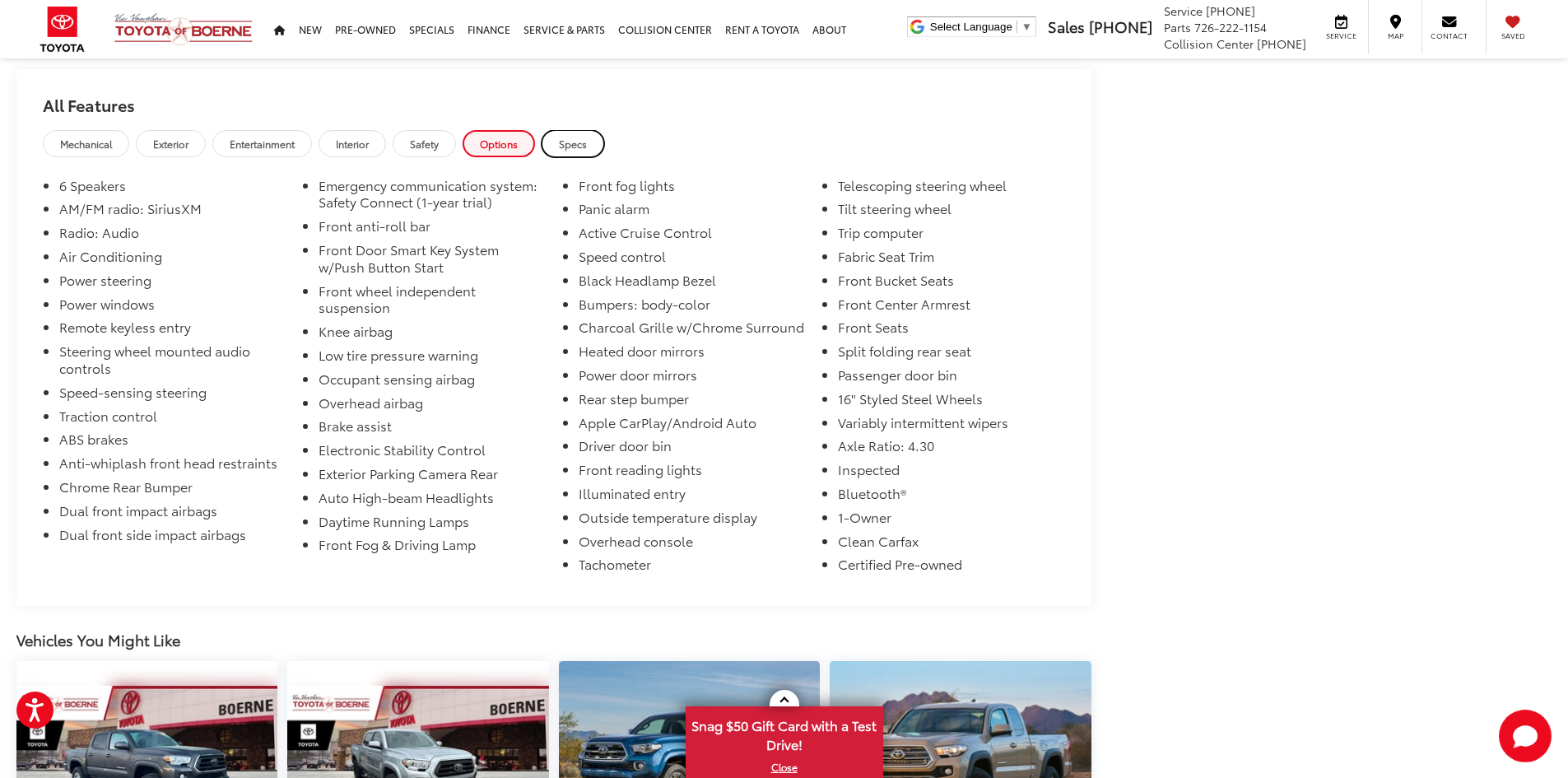 click on "Specs" at bounding box center (573, 143) 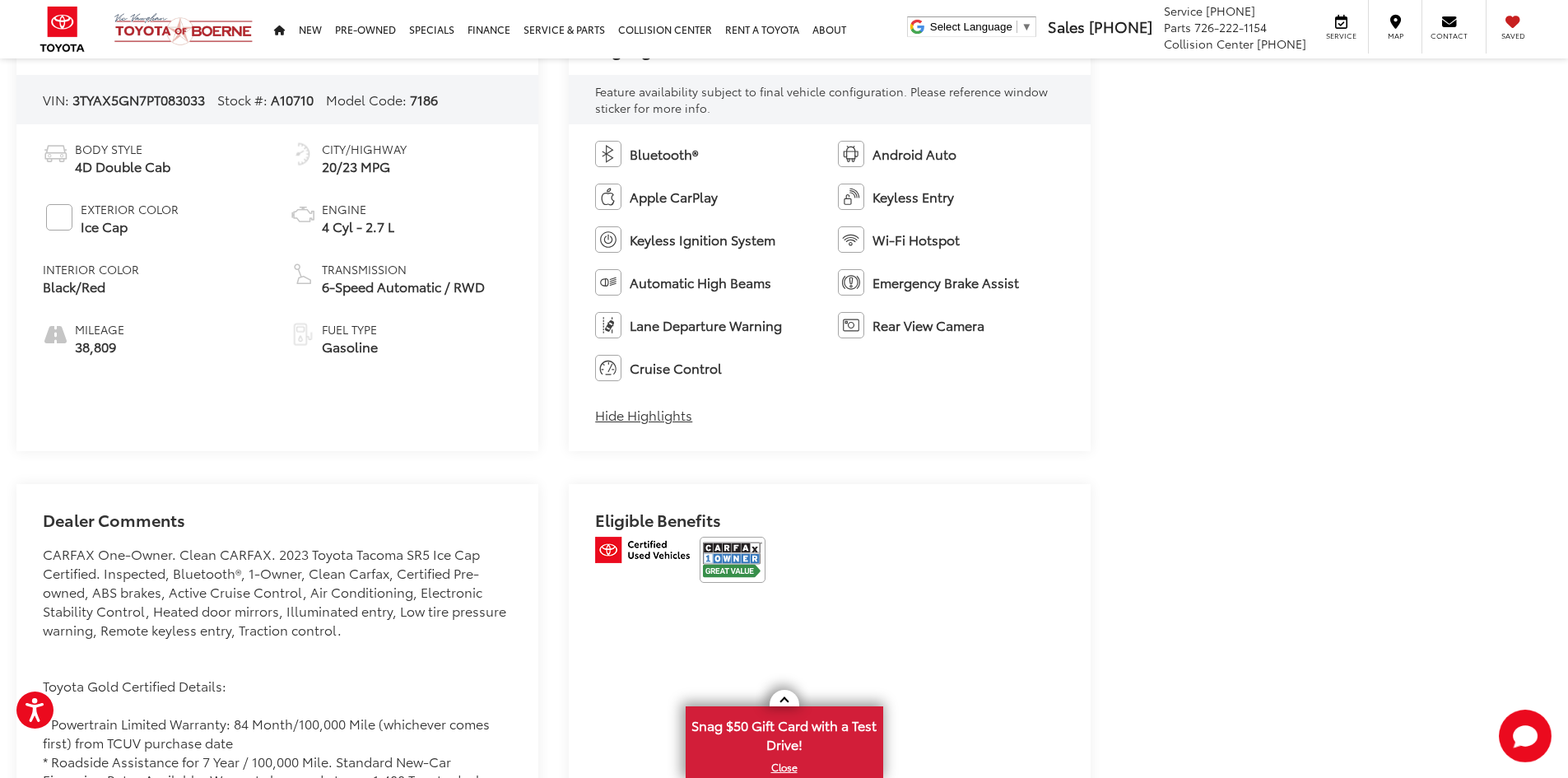 scroll, scrollTop: 18606, scrollLeft: 0, axis: vertical 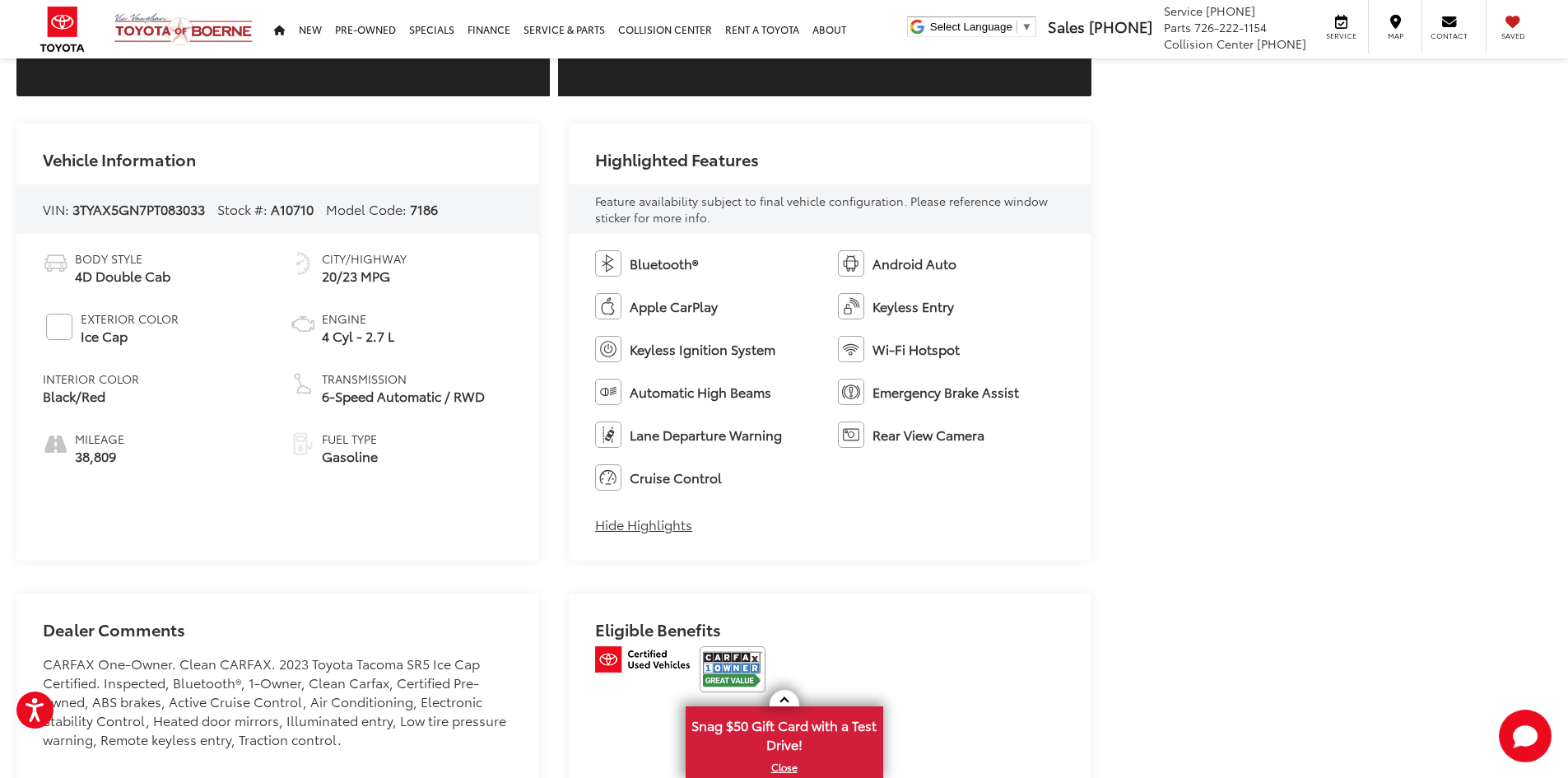 click on "Hide Highlights" at bounding box center [644, 524] 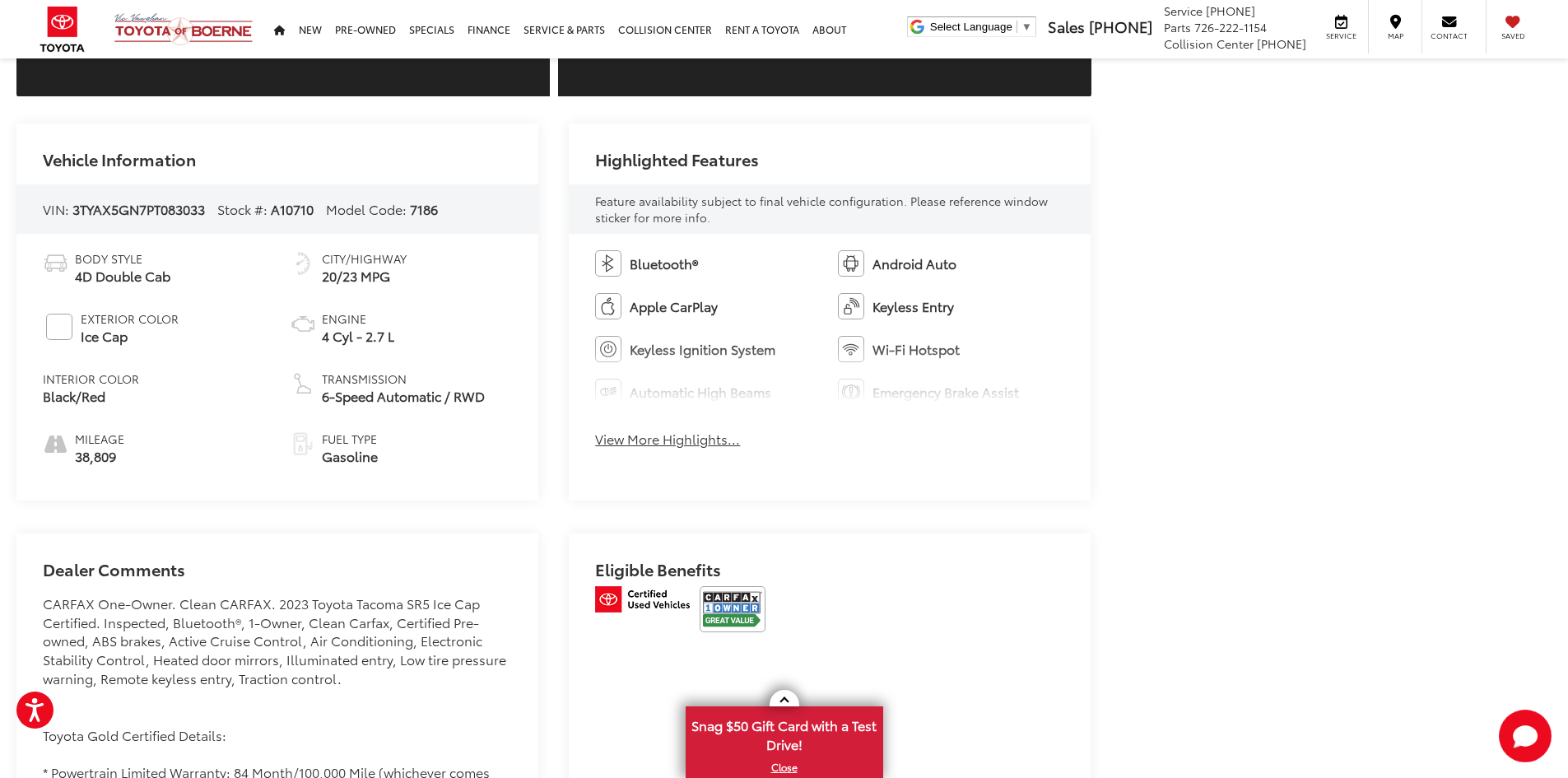 click on "View More Highlights..." at bounding box center [668, 439] 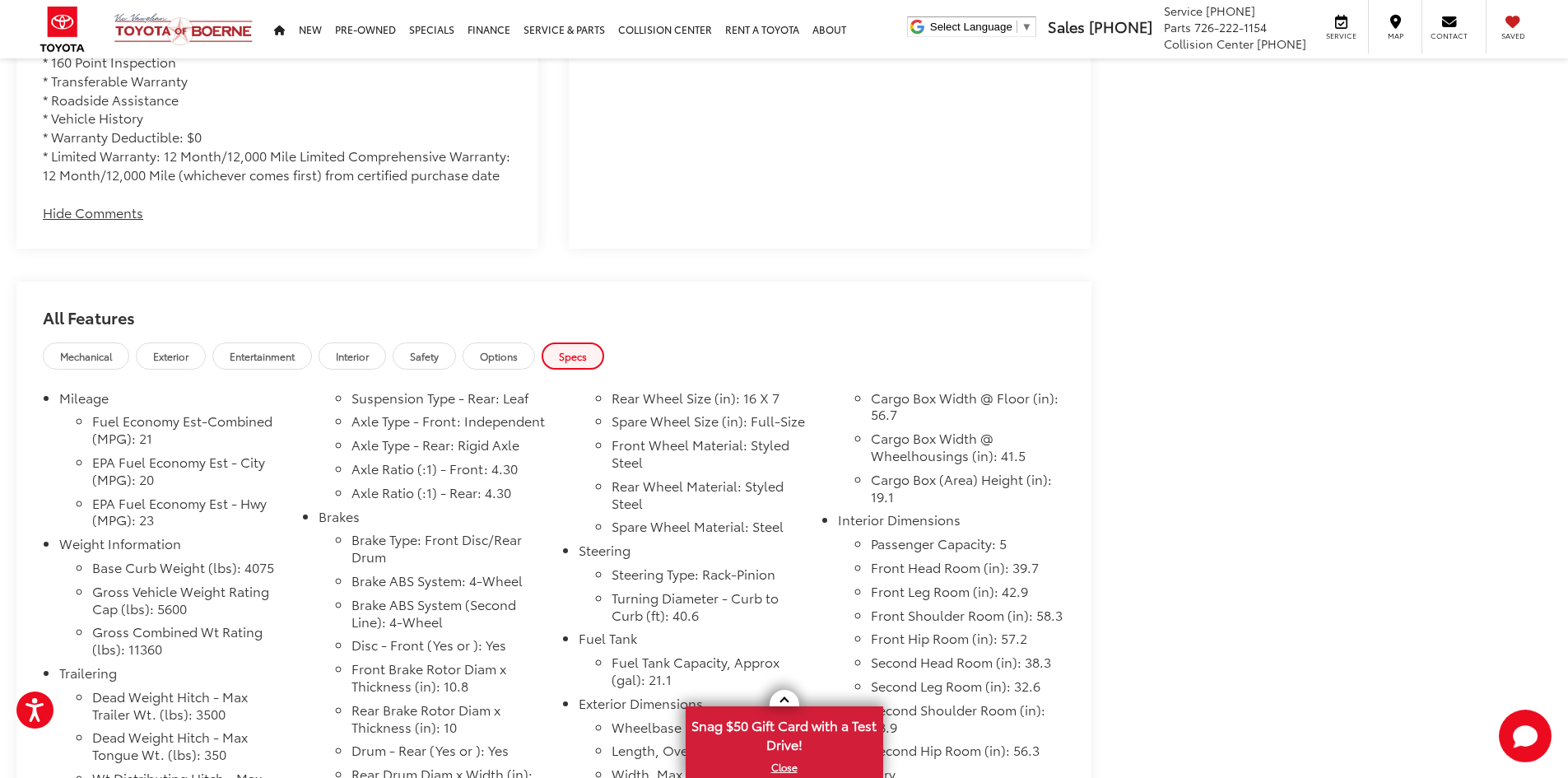 scroll, scrollTop: 19594, scrollLeft: 0, axis: vertical 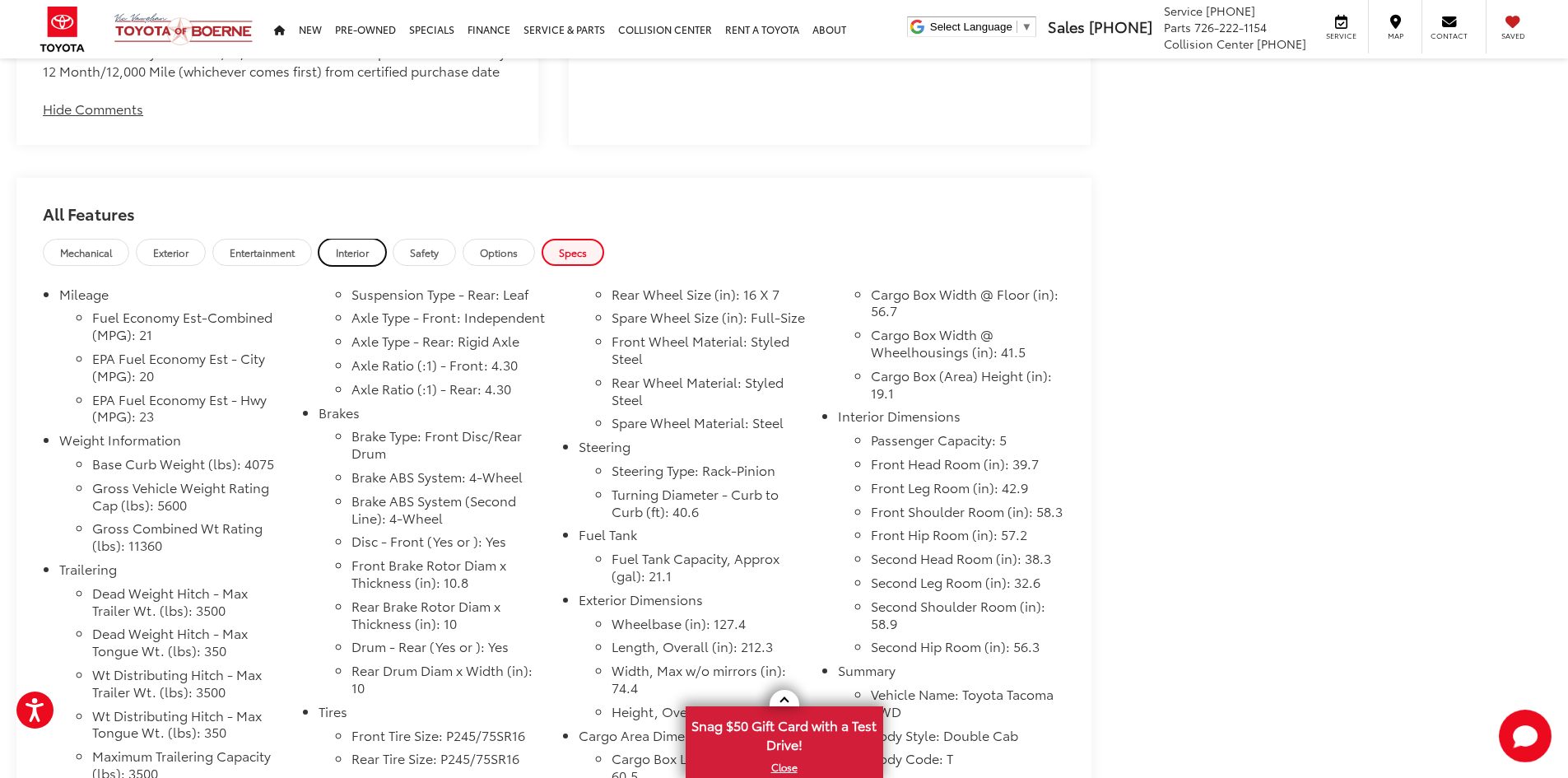 click on "Interior" at bounding box center [352, 252] 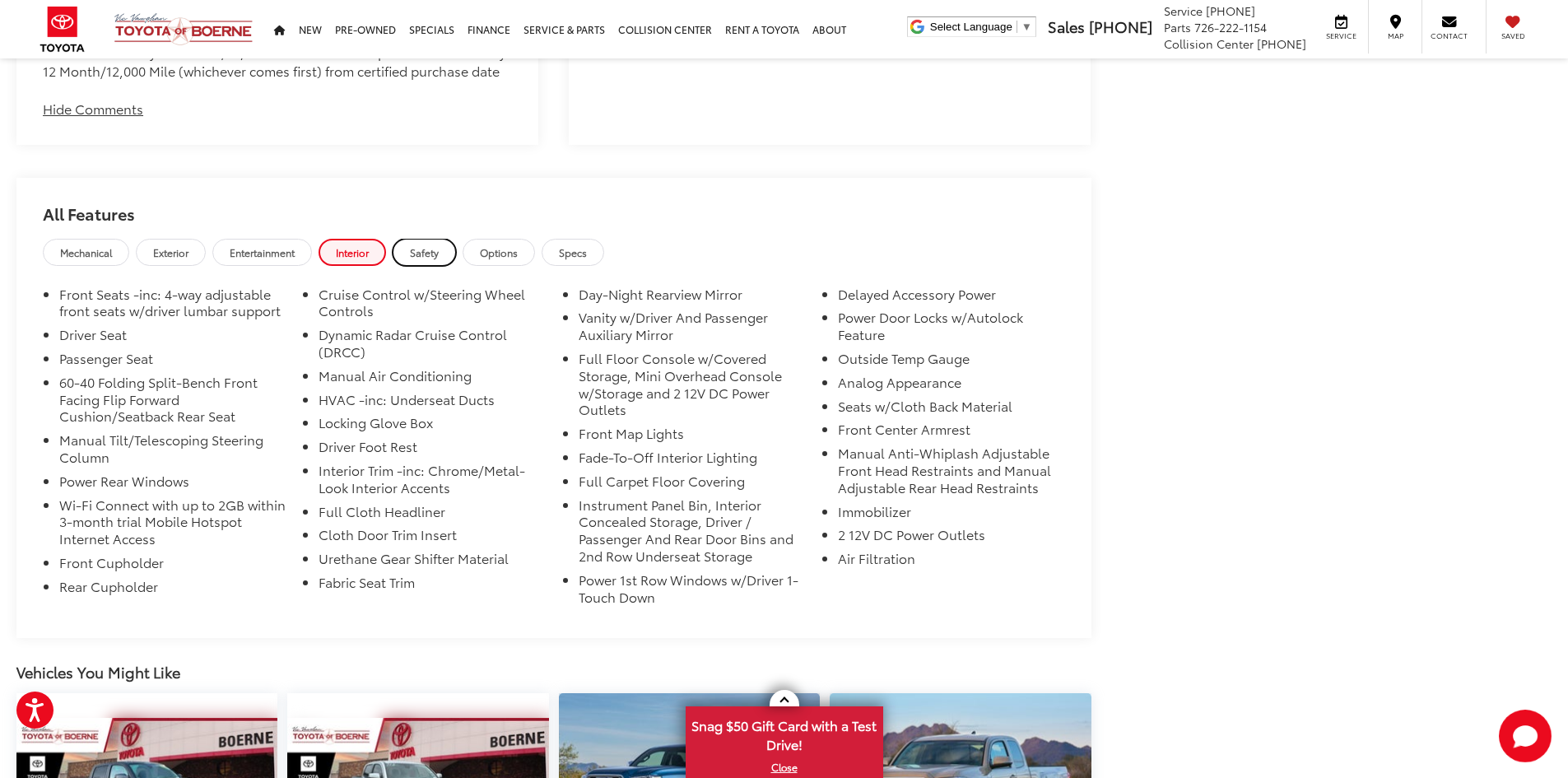 click on "Safety" at bounding box center [424, 252] 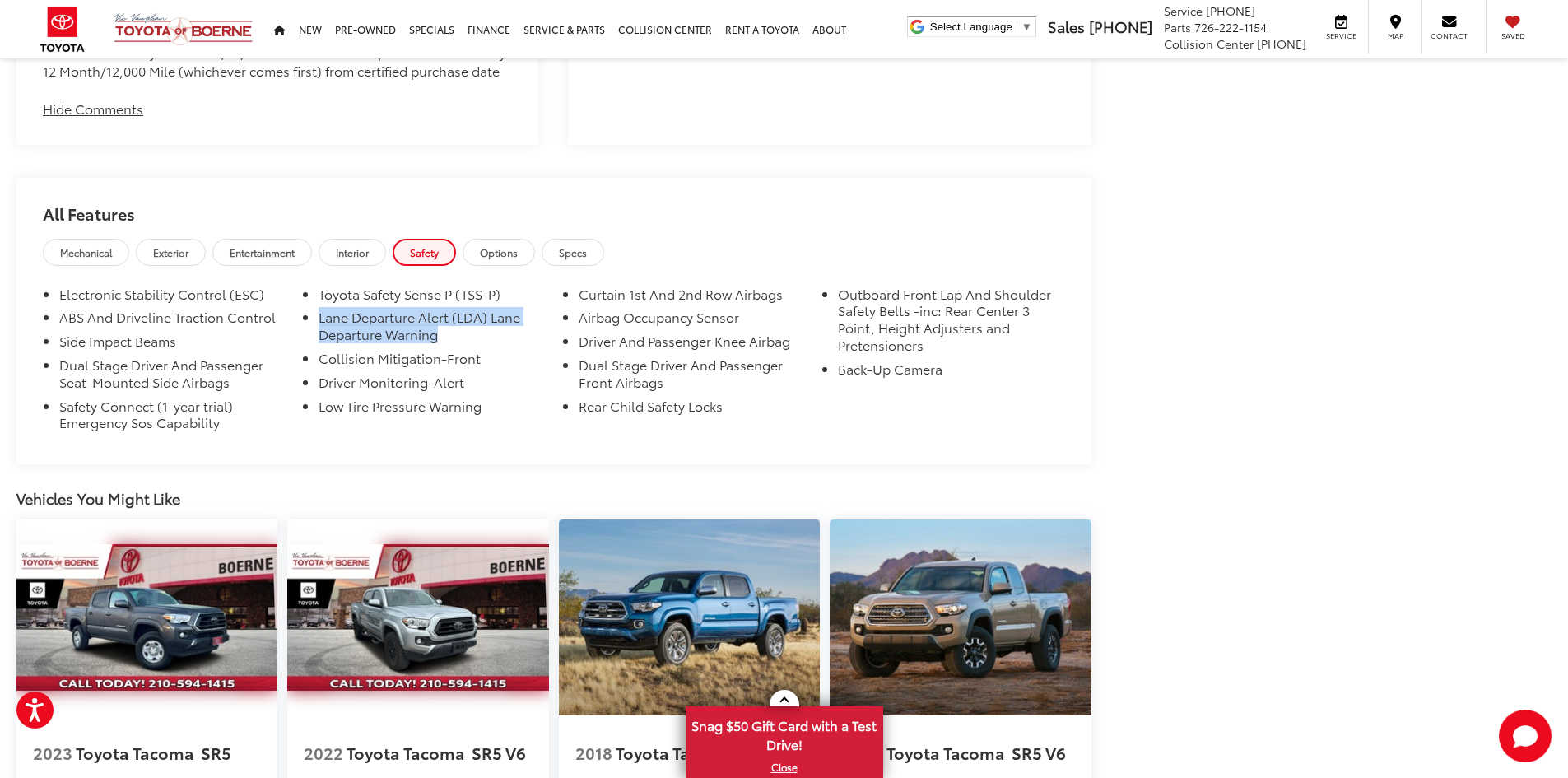 drag, startPoint x: 315, startPoint y: 319, endPoint x: 440, endPoint y: 344, distance: 127.47549 